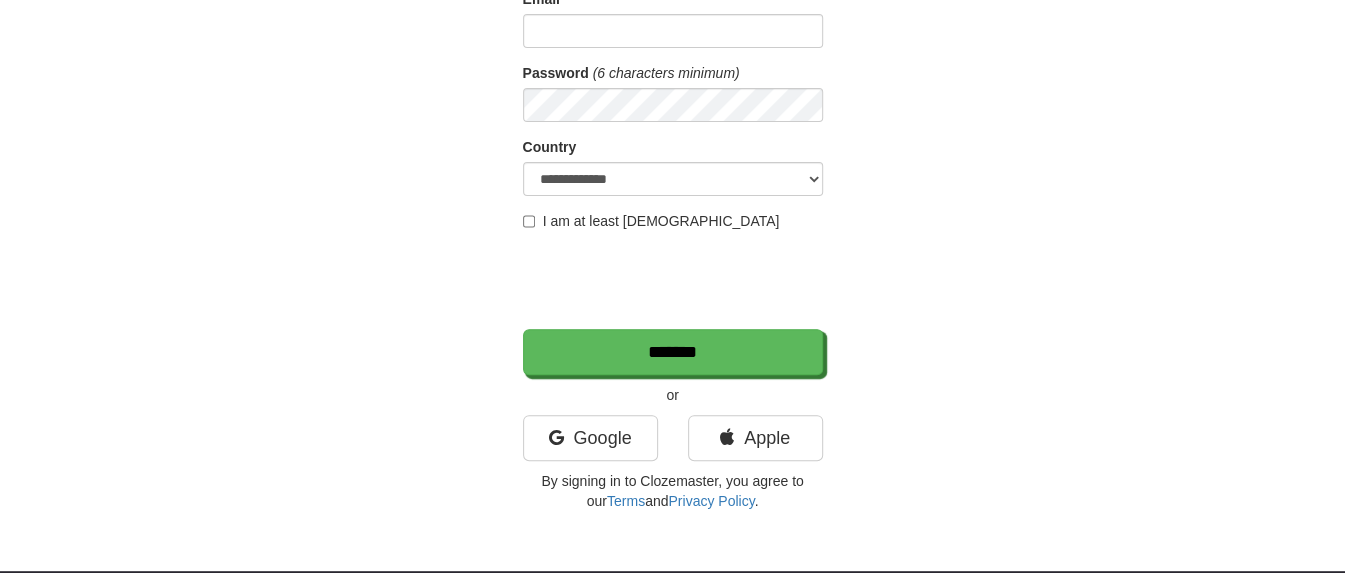 scroll, scrollTop: 500, scrollLeft: 0, axis: vertical 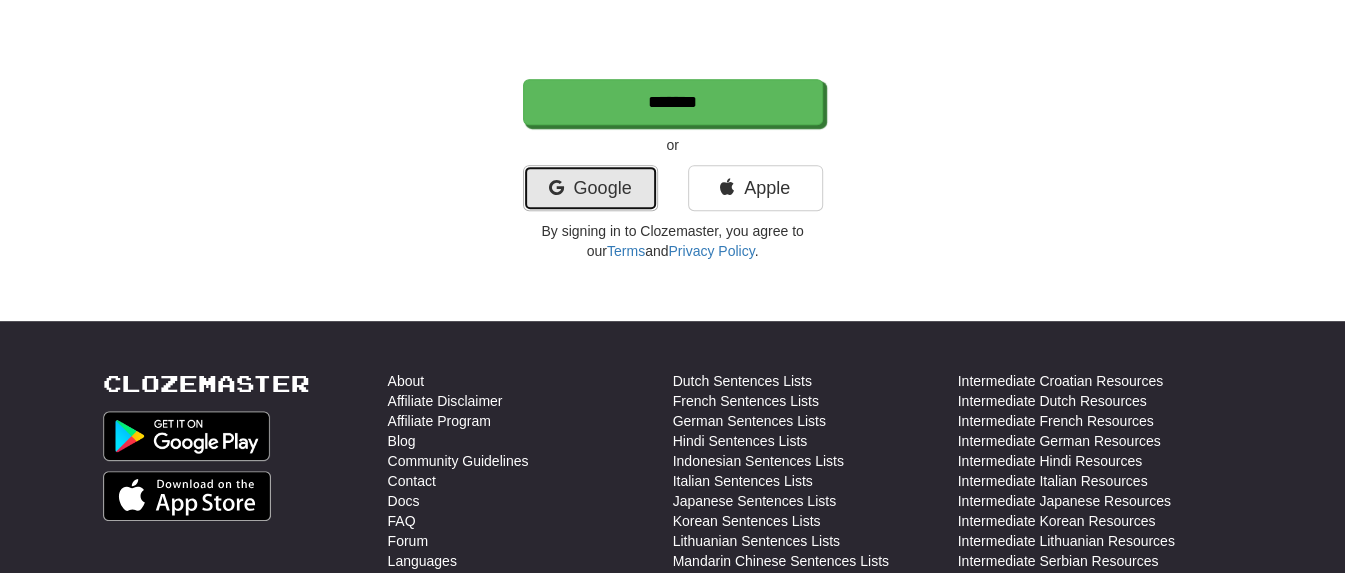 click on "Google" at bounding box center (590, 188) 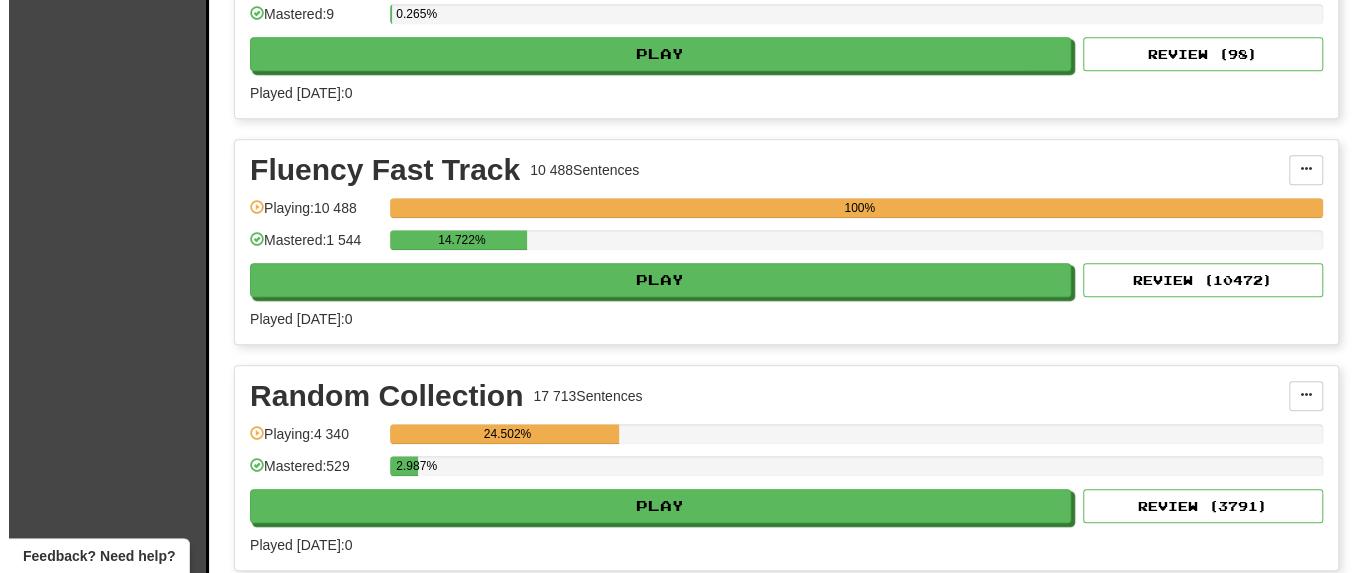 scroll, scrollTop: 1250, scrollLeft: 0, axis: vertical 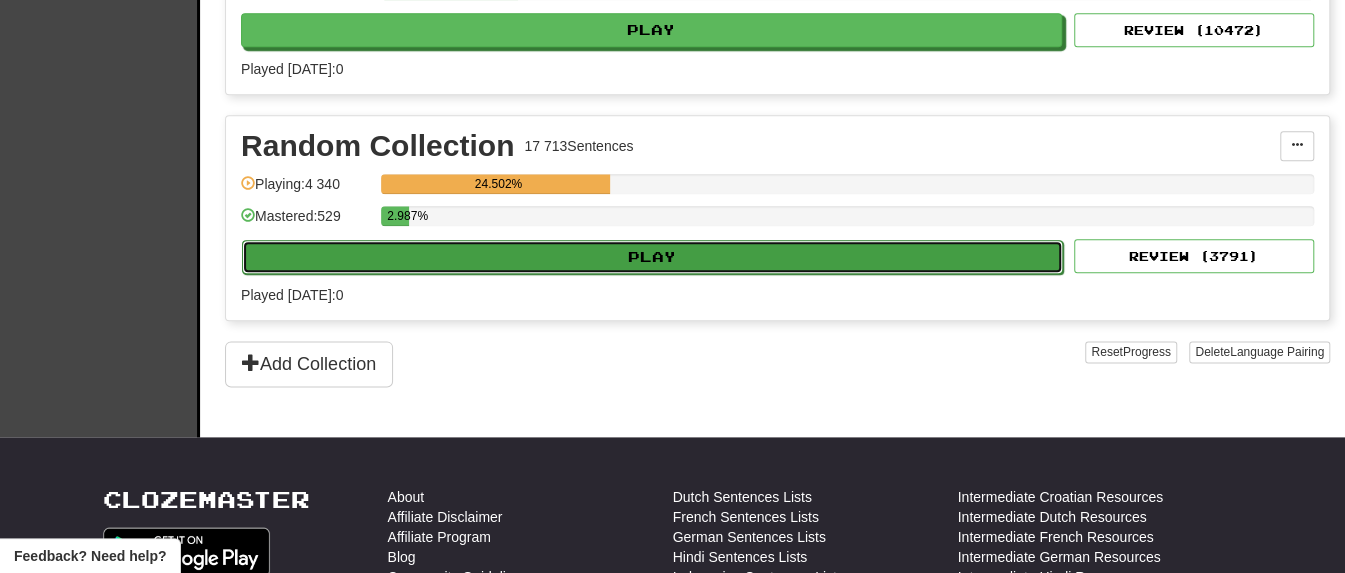 click on "Play" at bounding box center (652, 257) 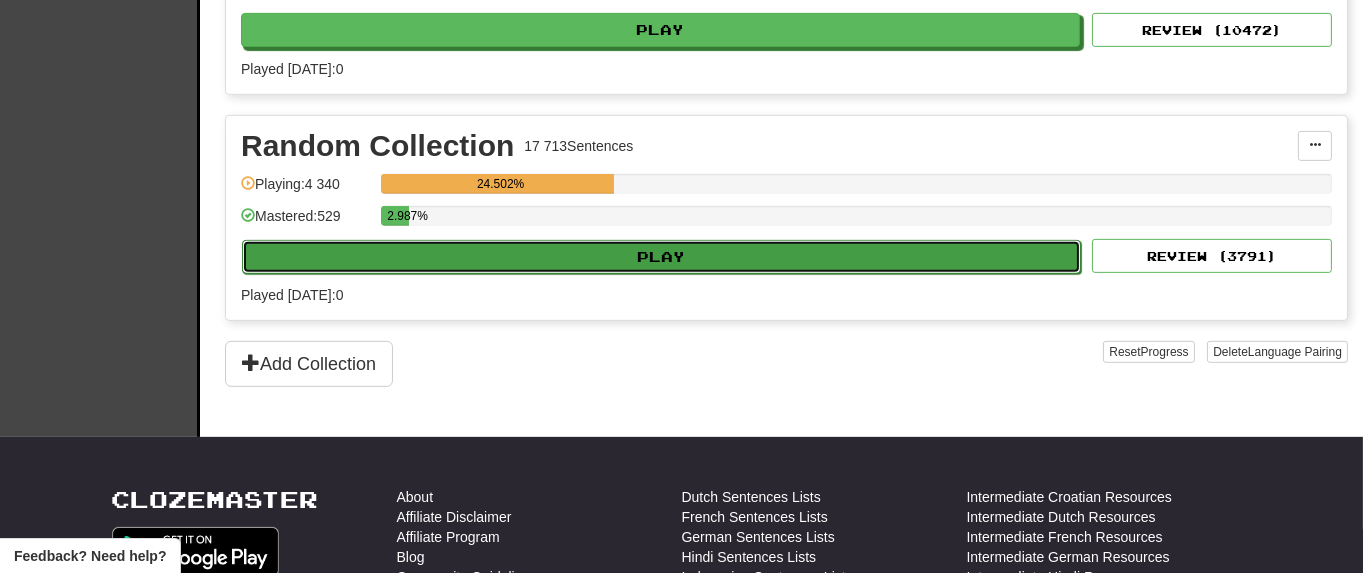 select on "**" 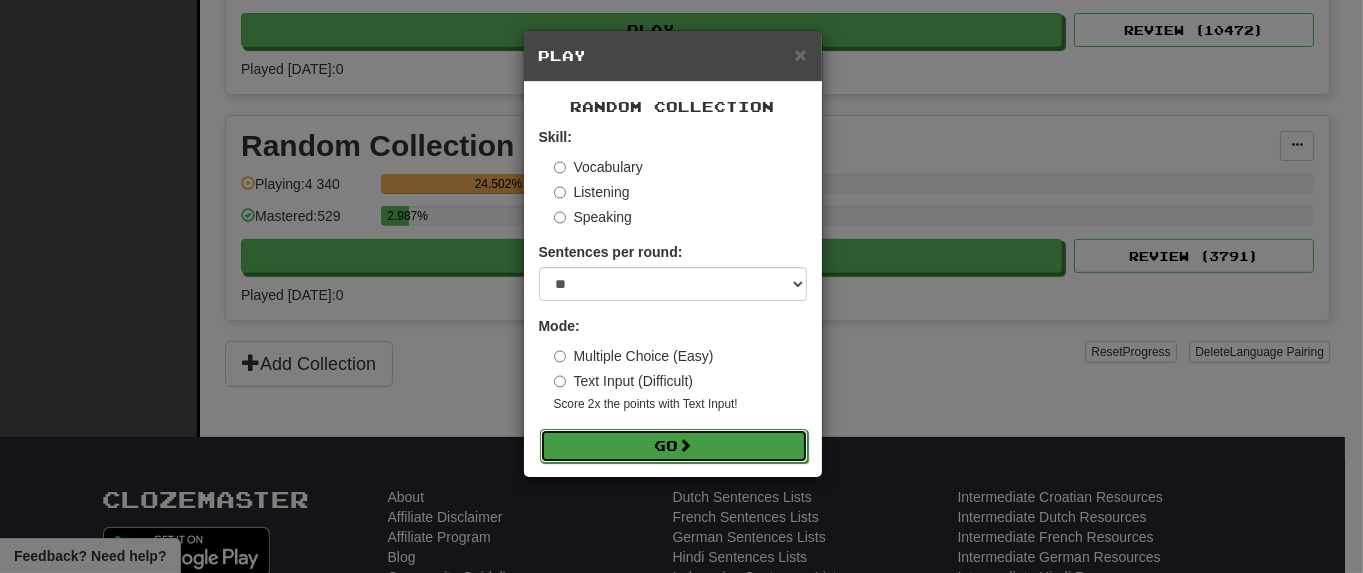click on "Go" at bounding box center (674, 446) 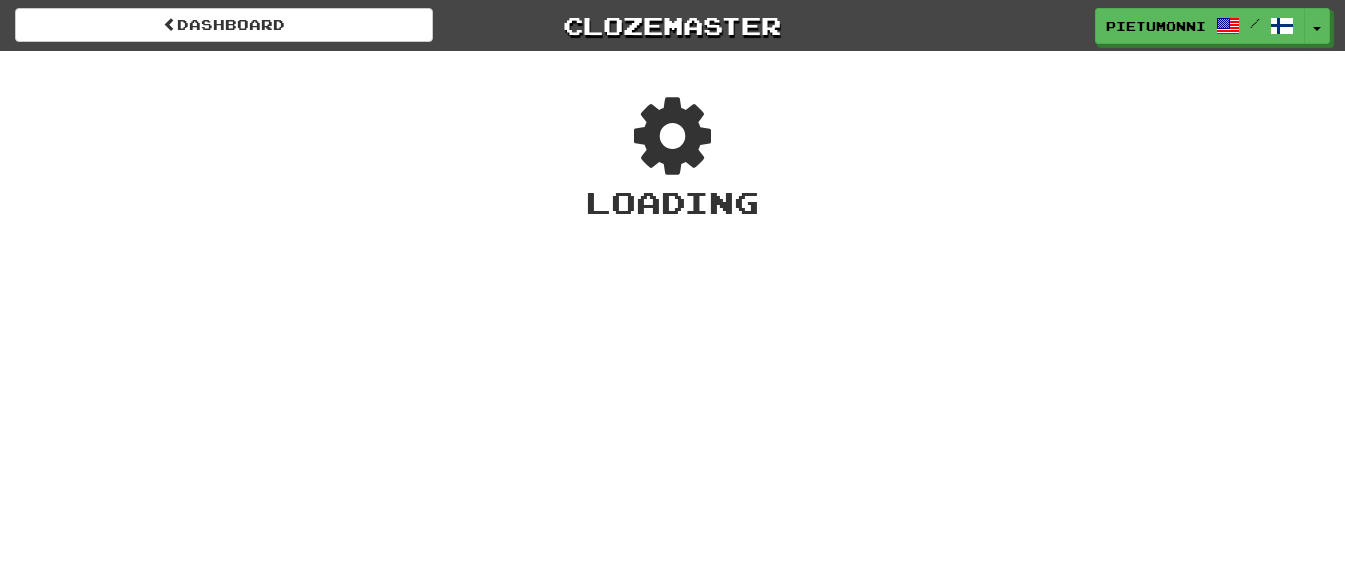 scroll, scrollTop: 0, scrollLeft: 0, axis: both 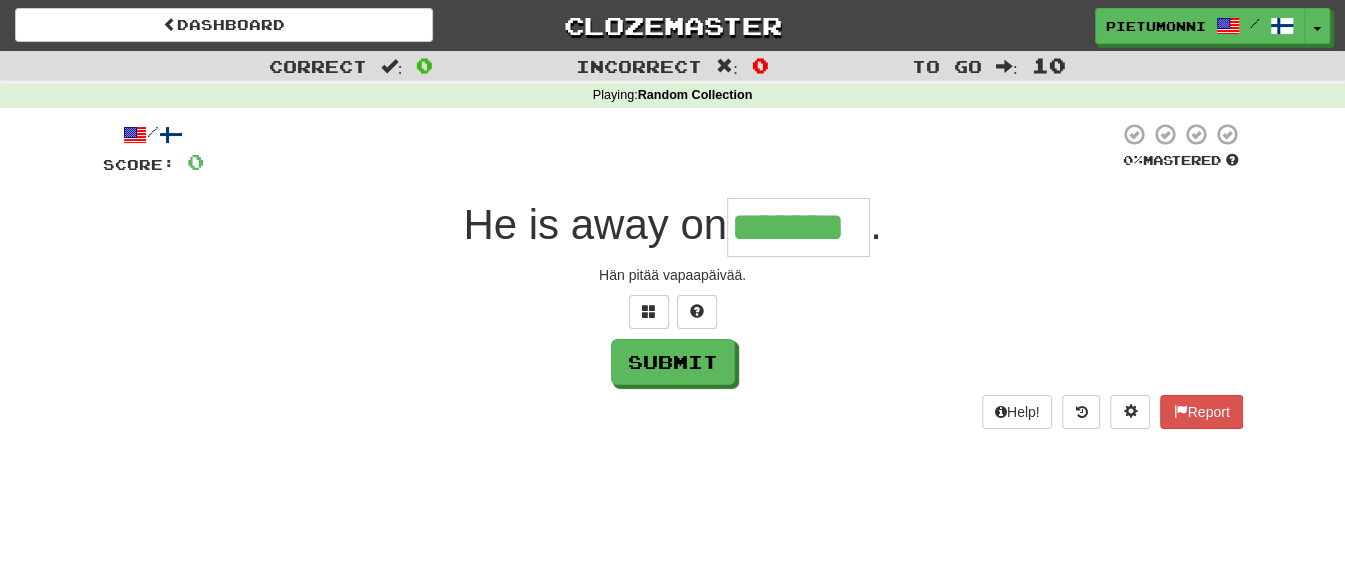 type on "*******" 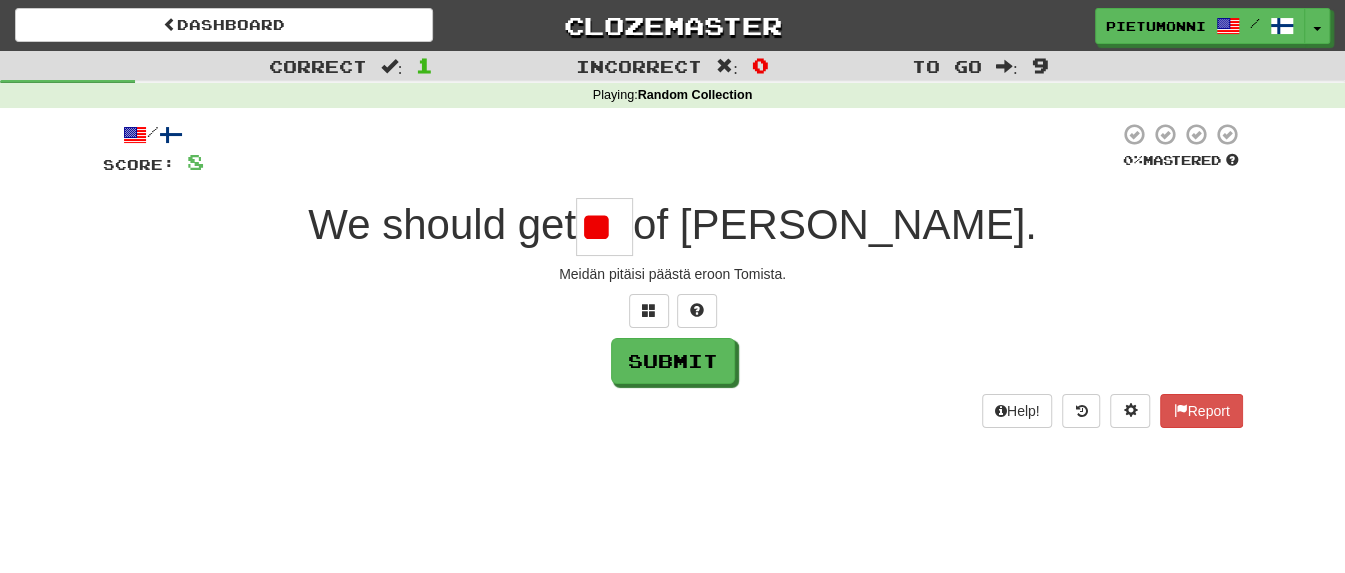scroll, scrollTop: 0, scrollLeft: 0, axis: both 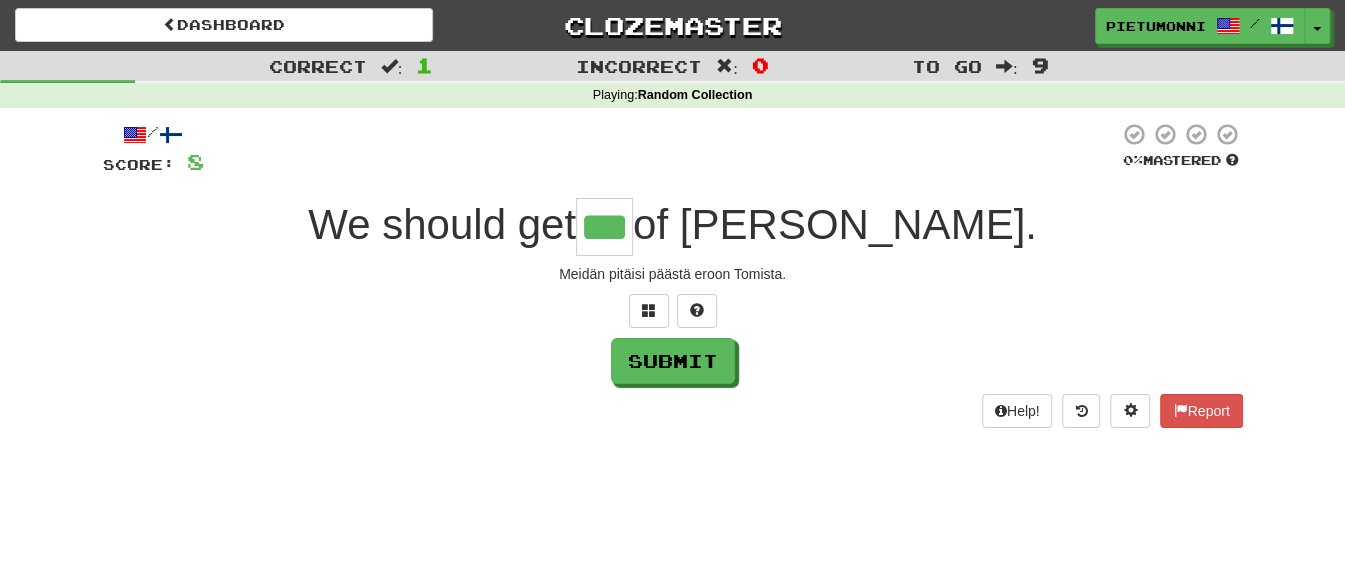 type on "***" 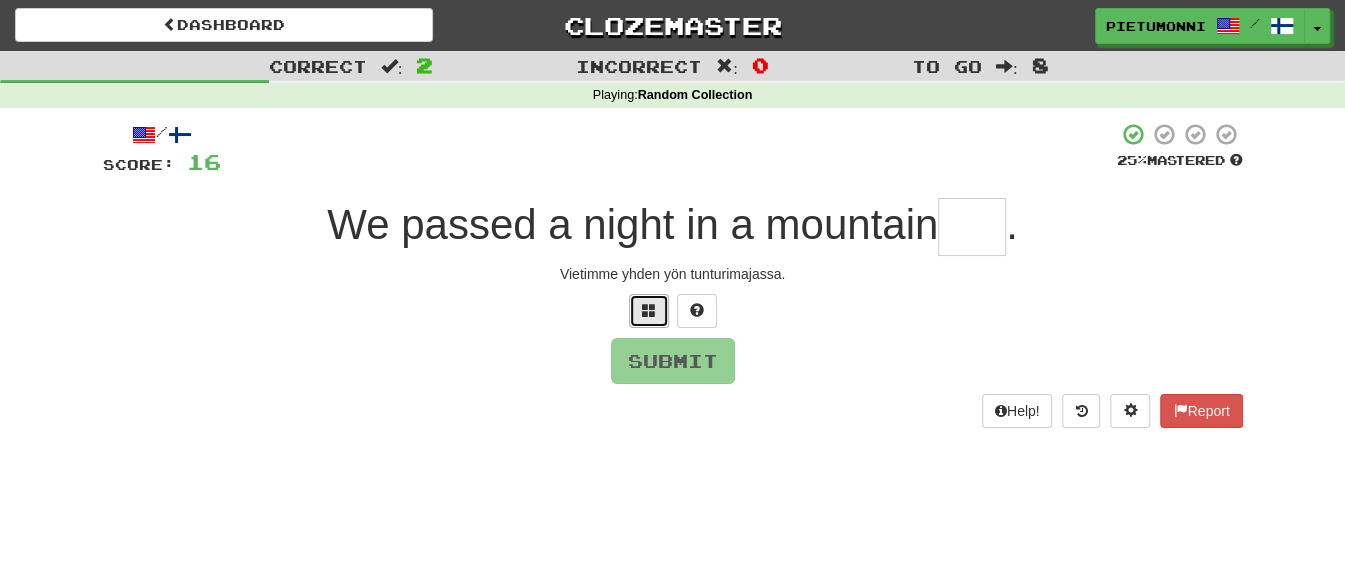 click at bounding box center (649, 311) 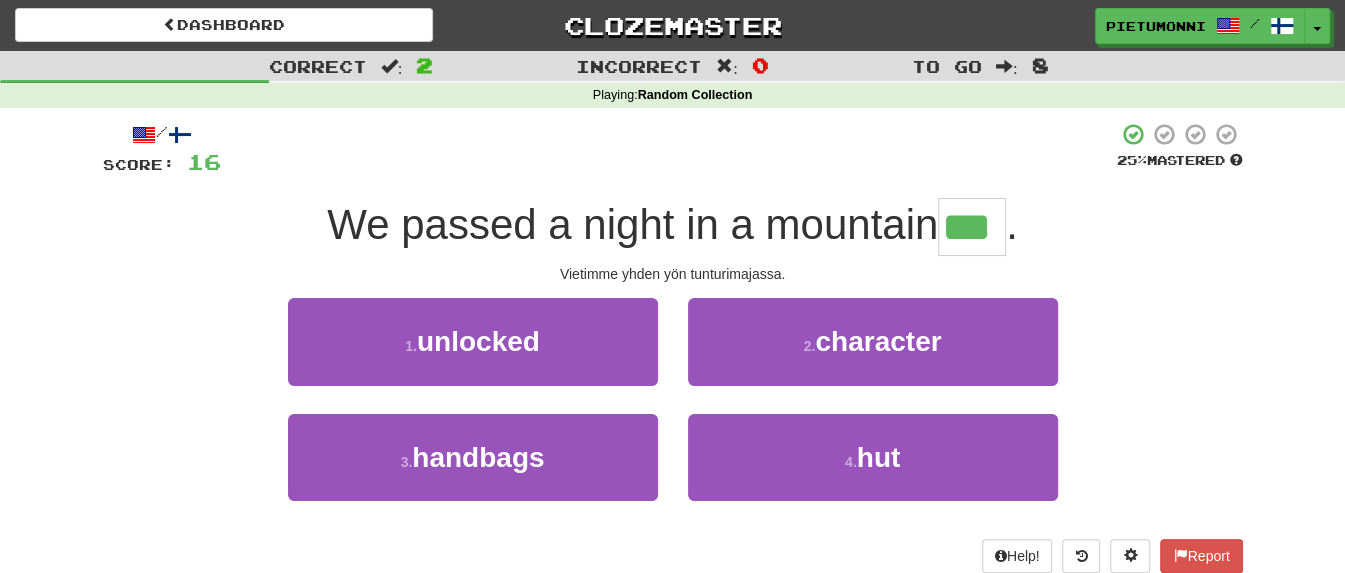 type on "***" 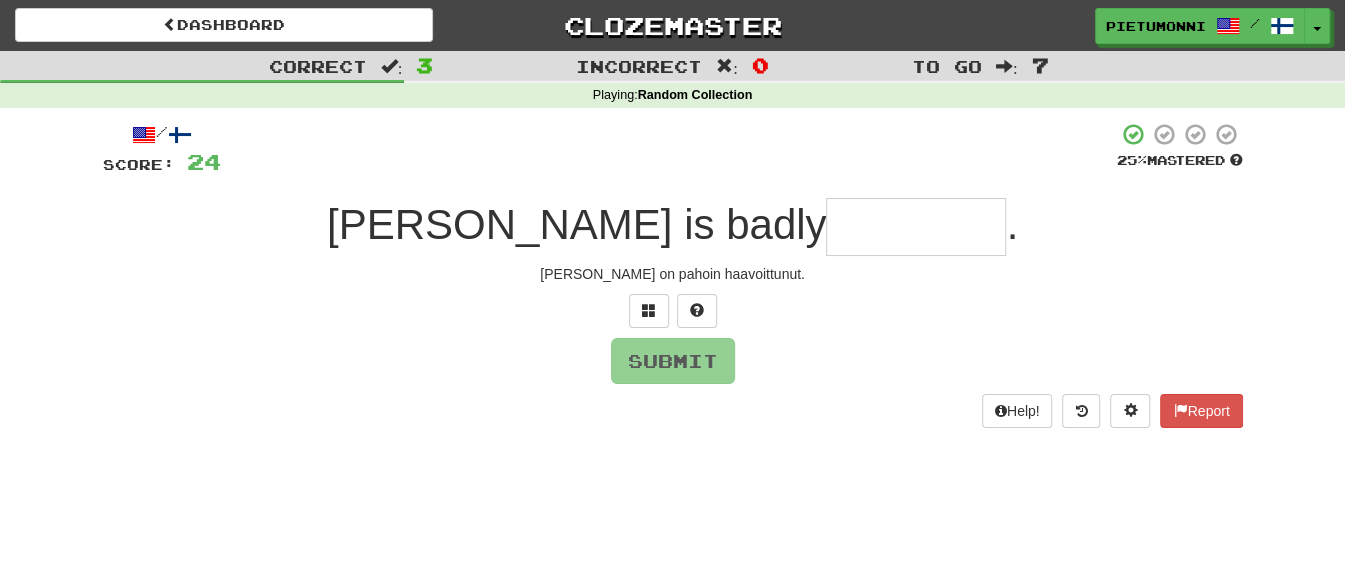type on "*" 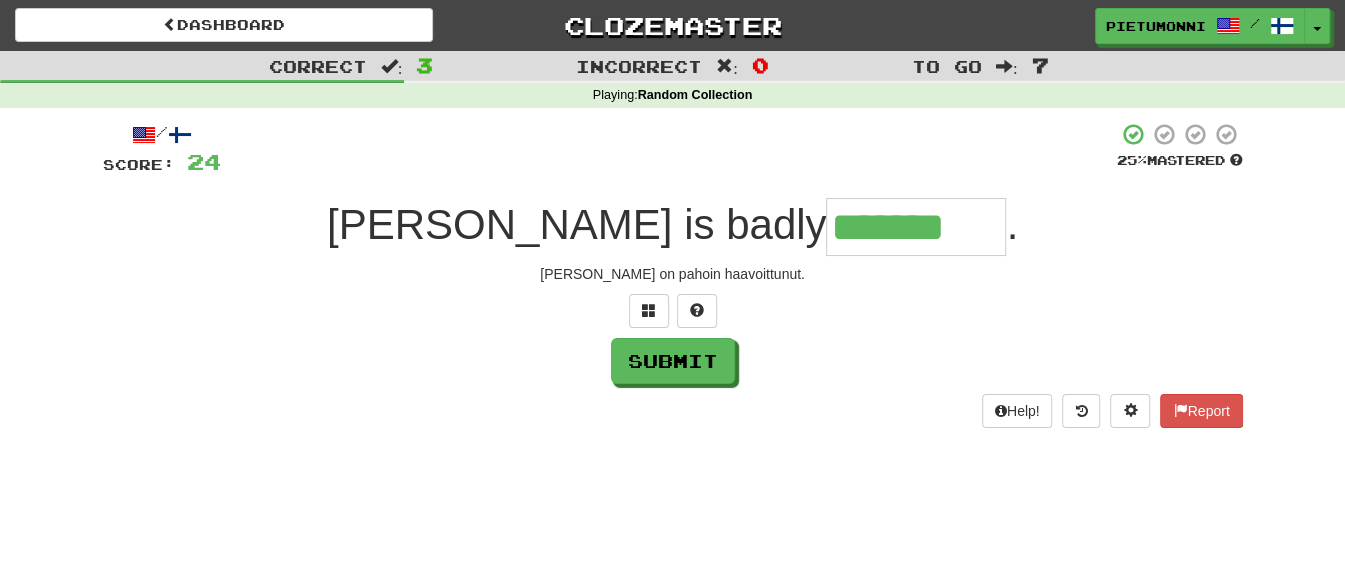 type on "*******" 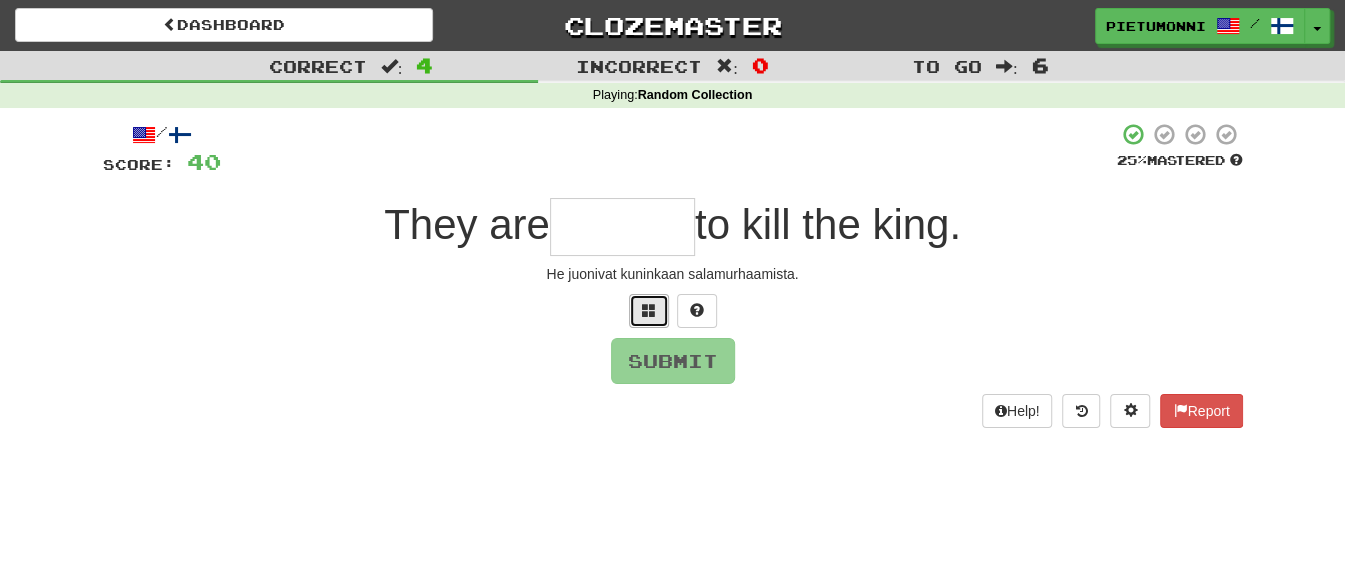 click at bounding box center [649, 310] 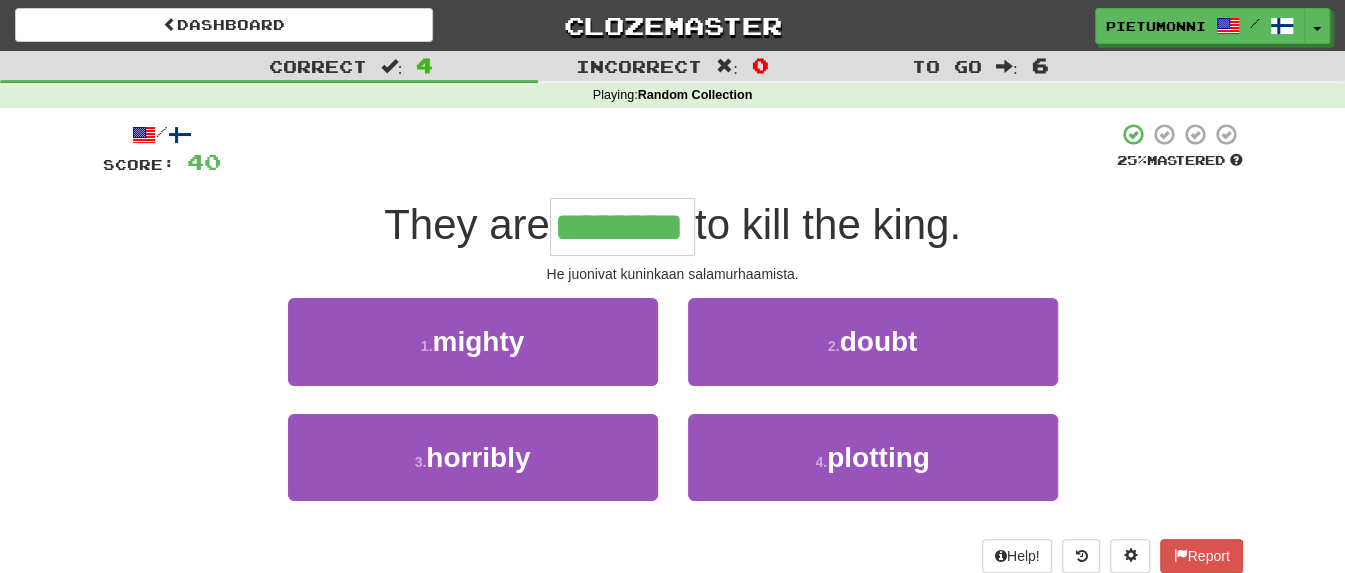 type on "********" 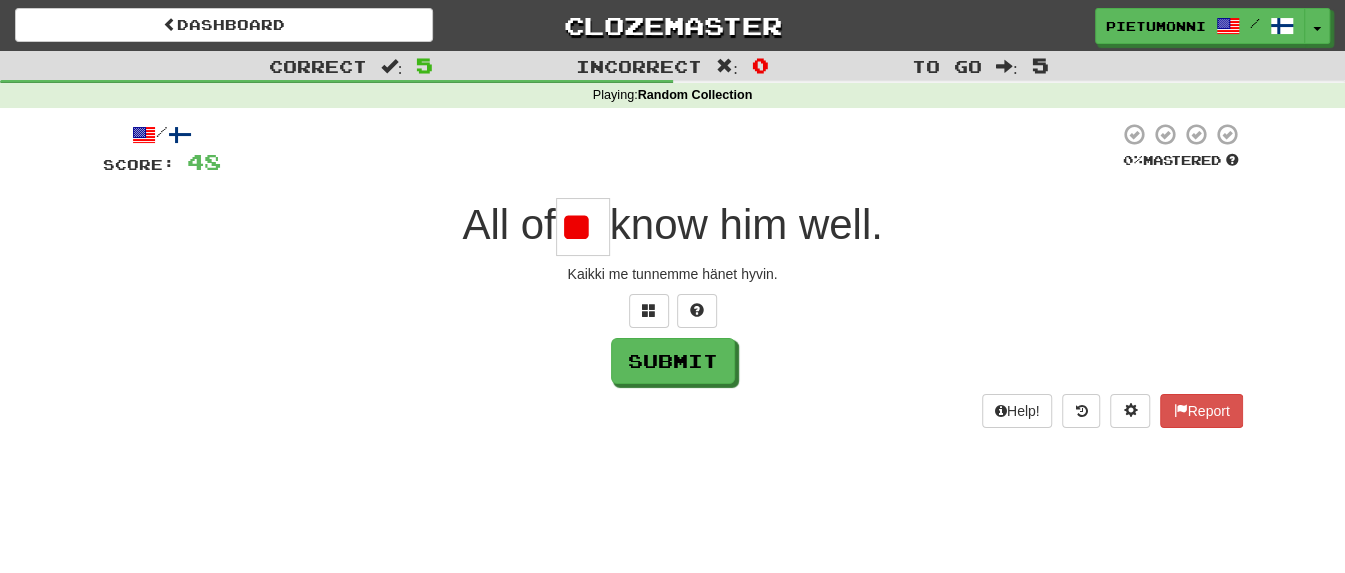 type on "*" 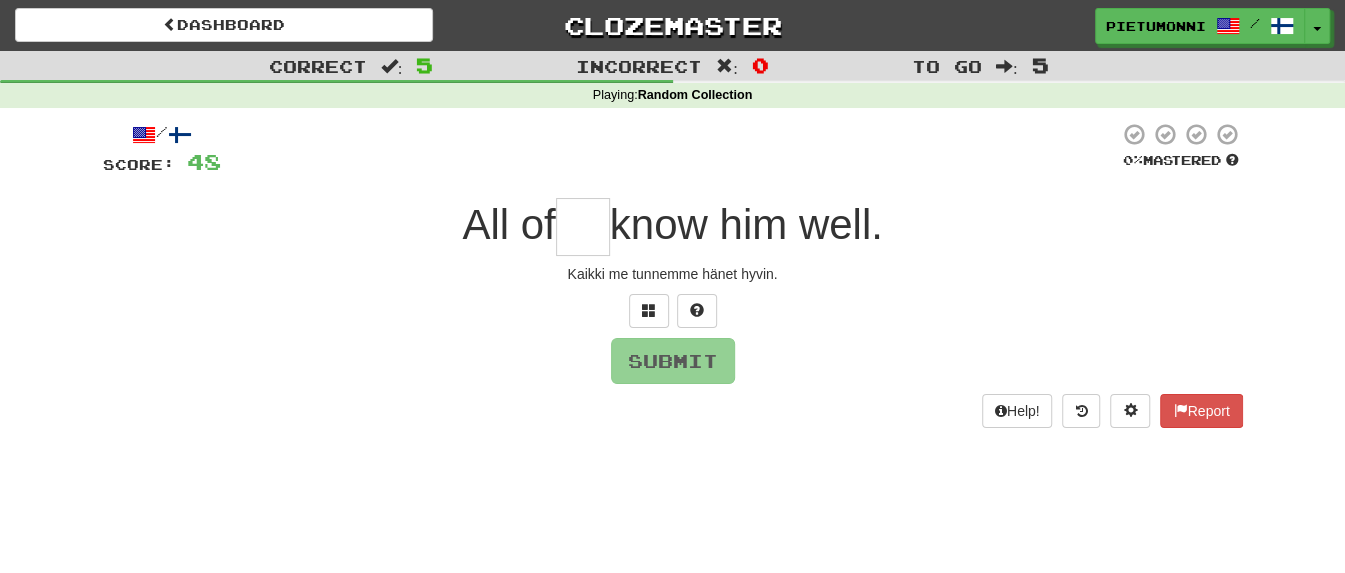 type on "*" 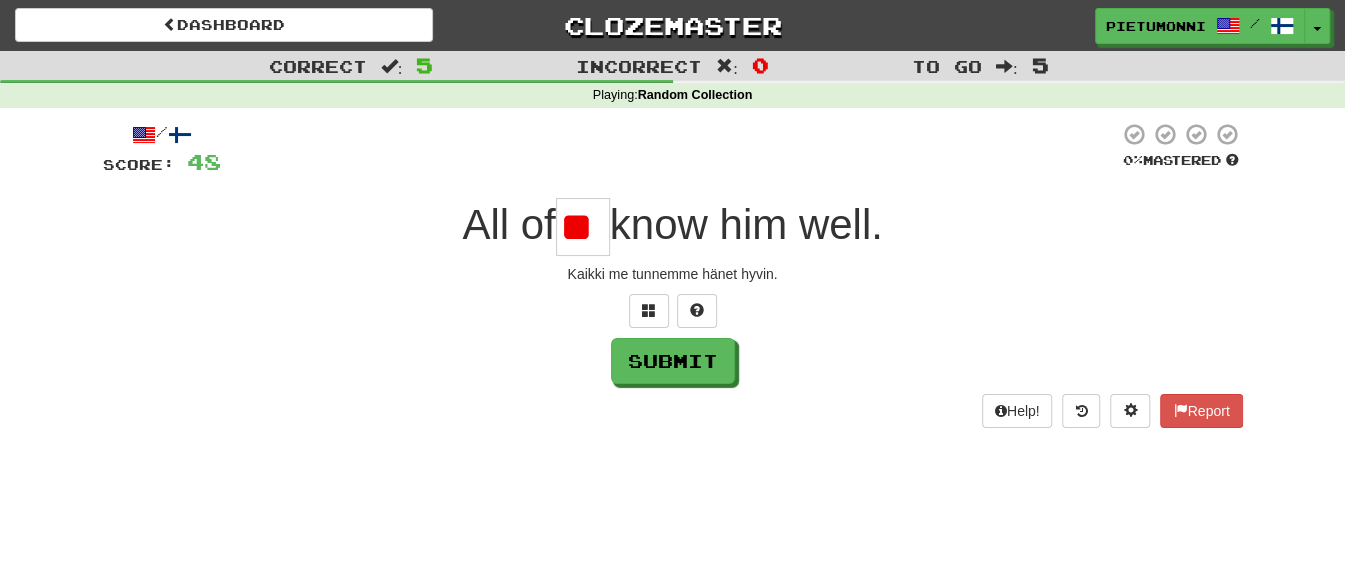 type on "*" 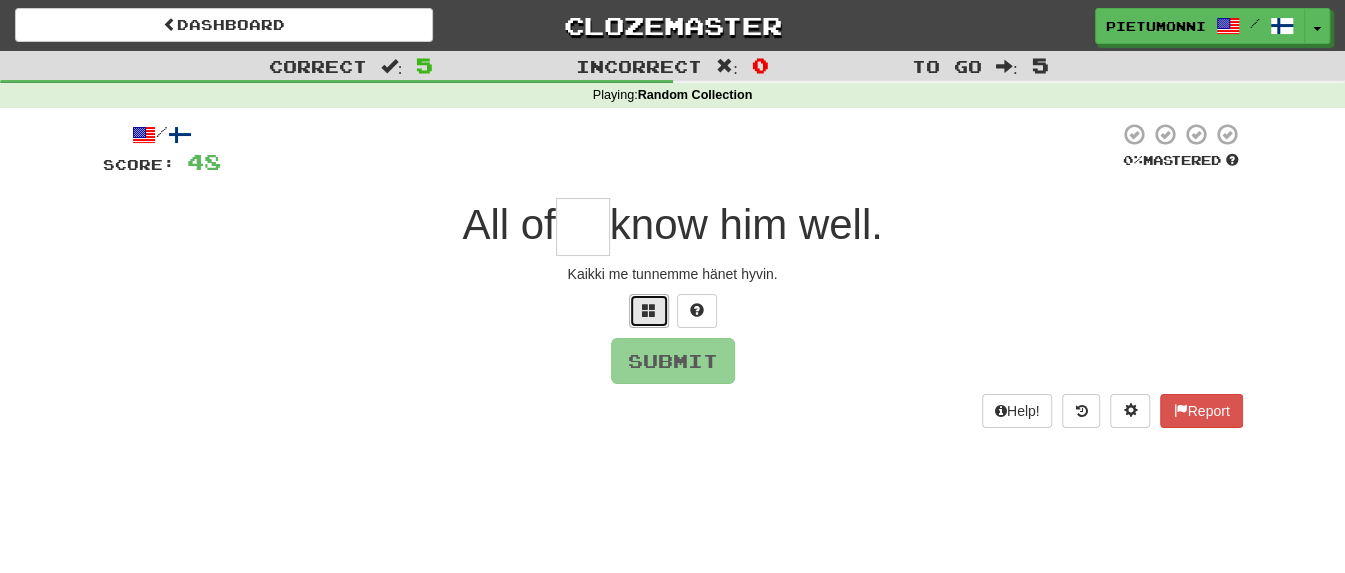 click at bounding box center (649, 311) 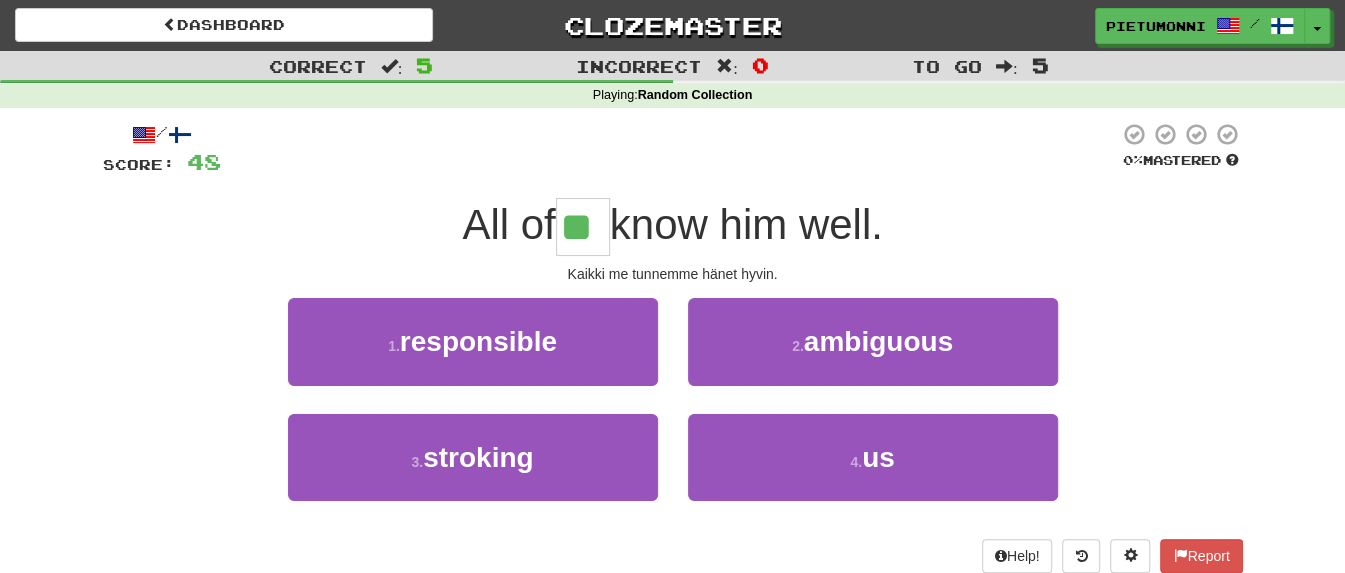 type on "**" 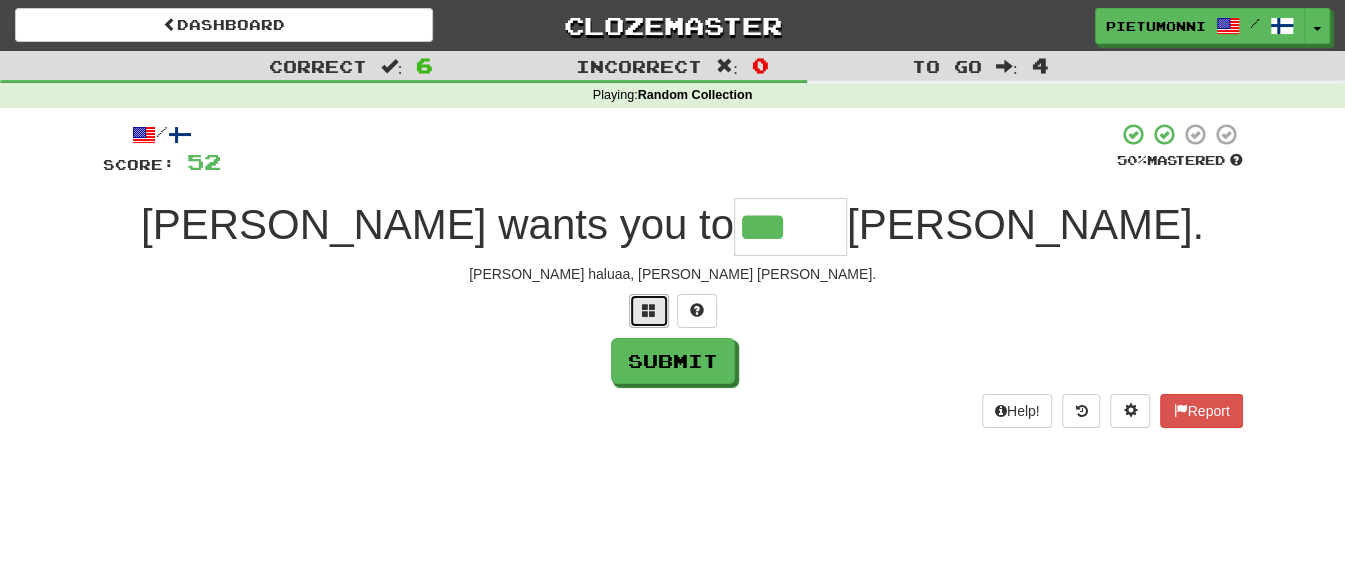 click at bounding box center (649, 310) 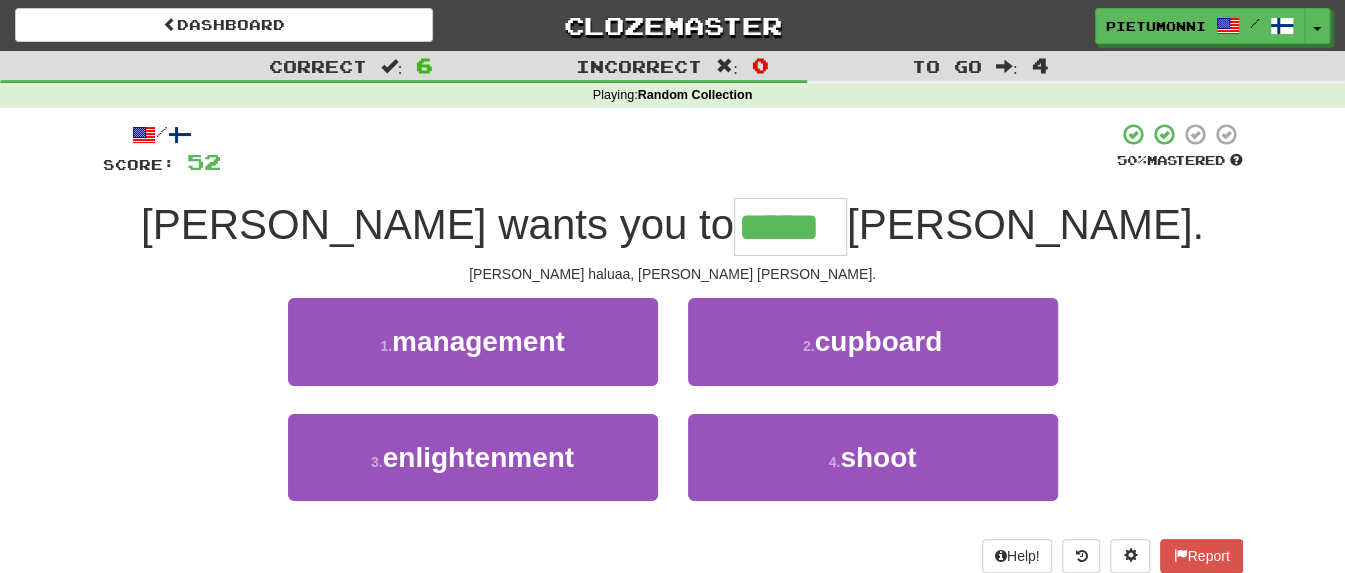 type on "*****" 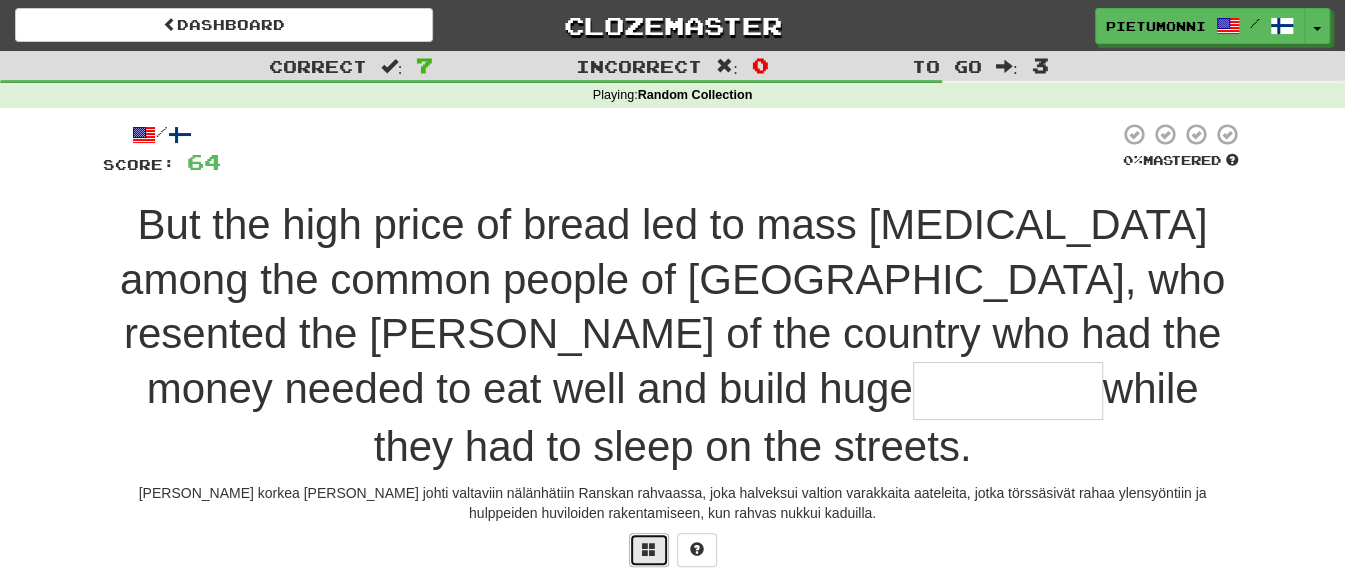 click at bounding box center (649, 549) 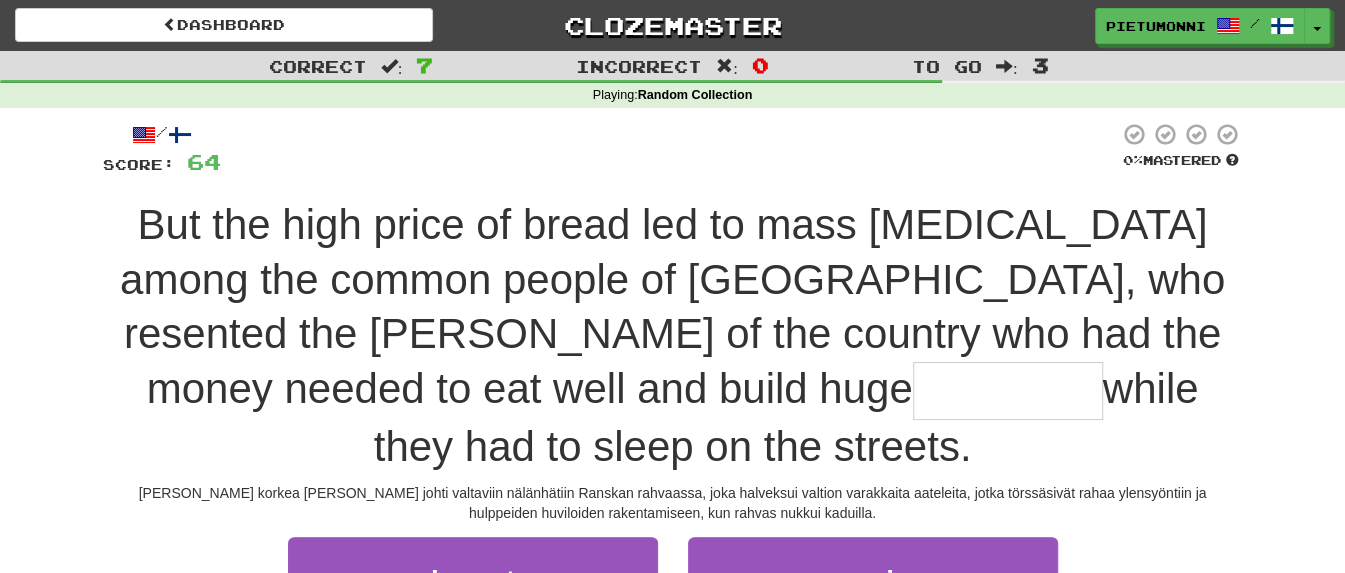 scroll, scrollTop: 250, scrollLeft: 0, axis: vertical 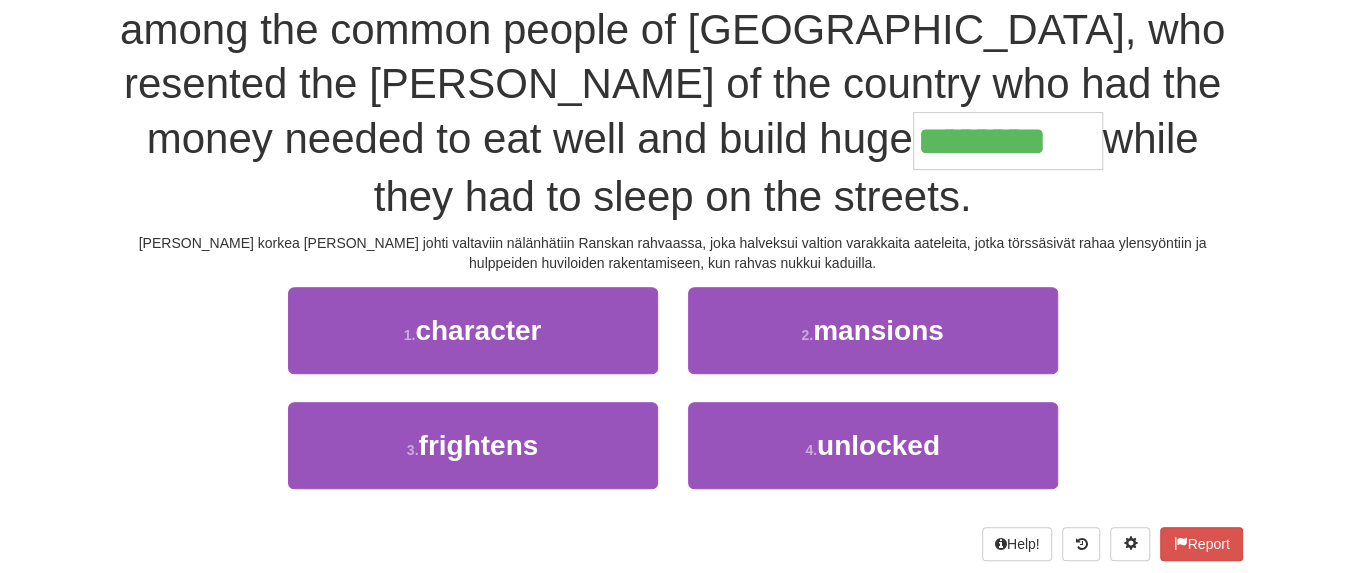 type on "********" 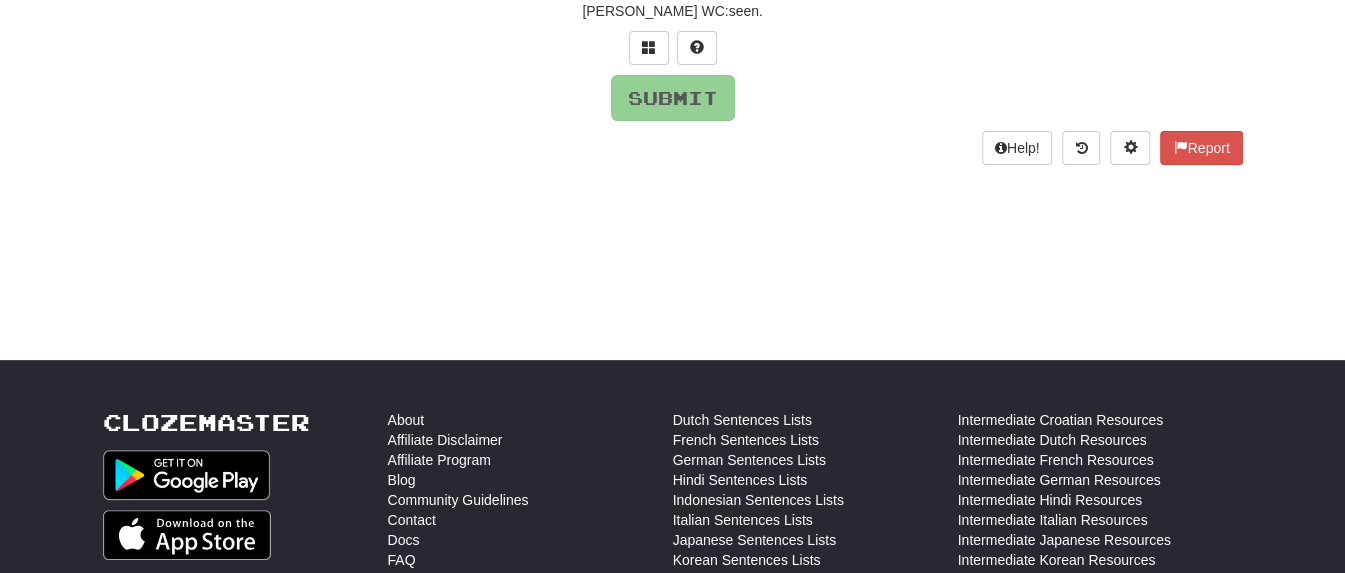 scroll, scrollTop: 0, scrollLeft: 0, axis: both 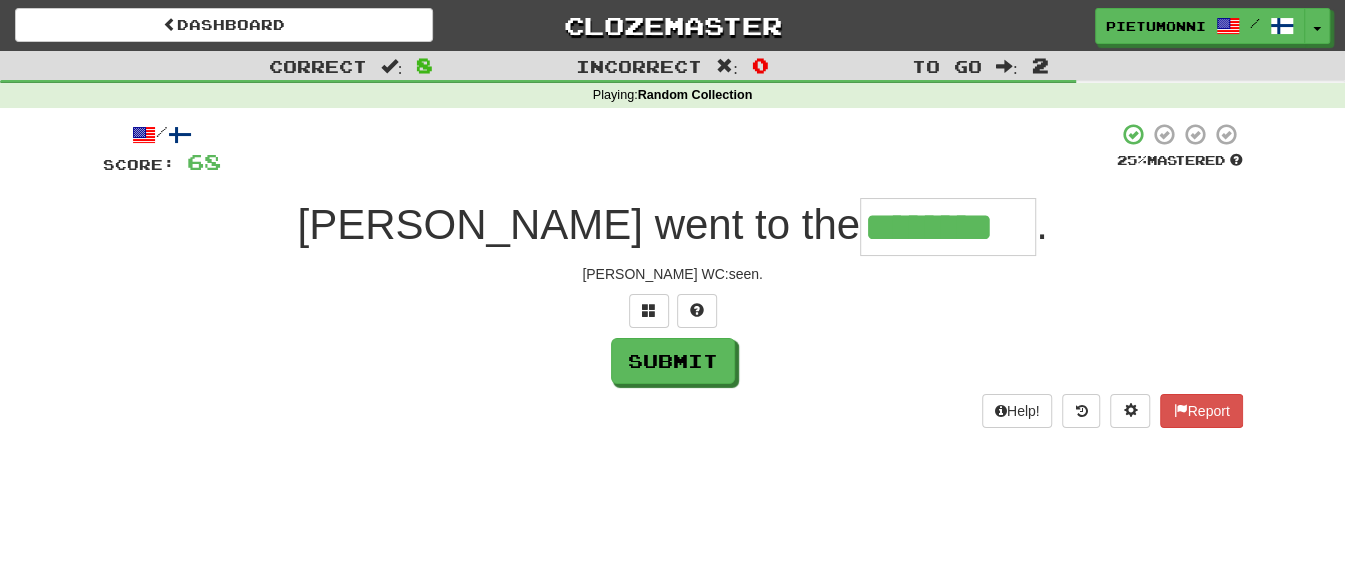 type on "********" 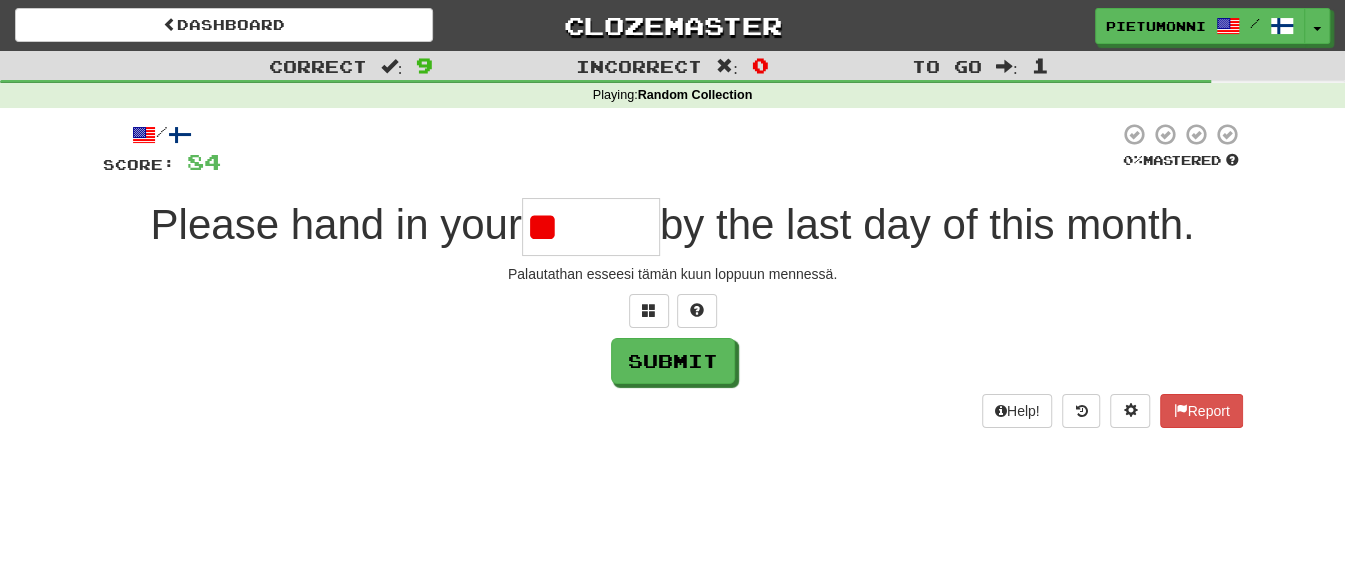 type on "*" 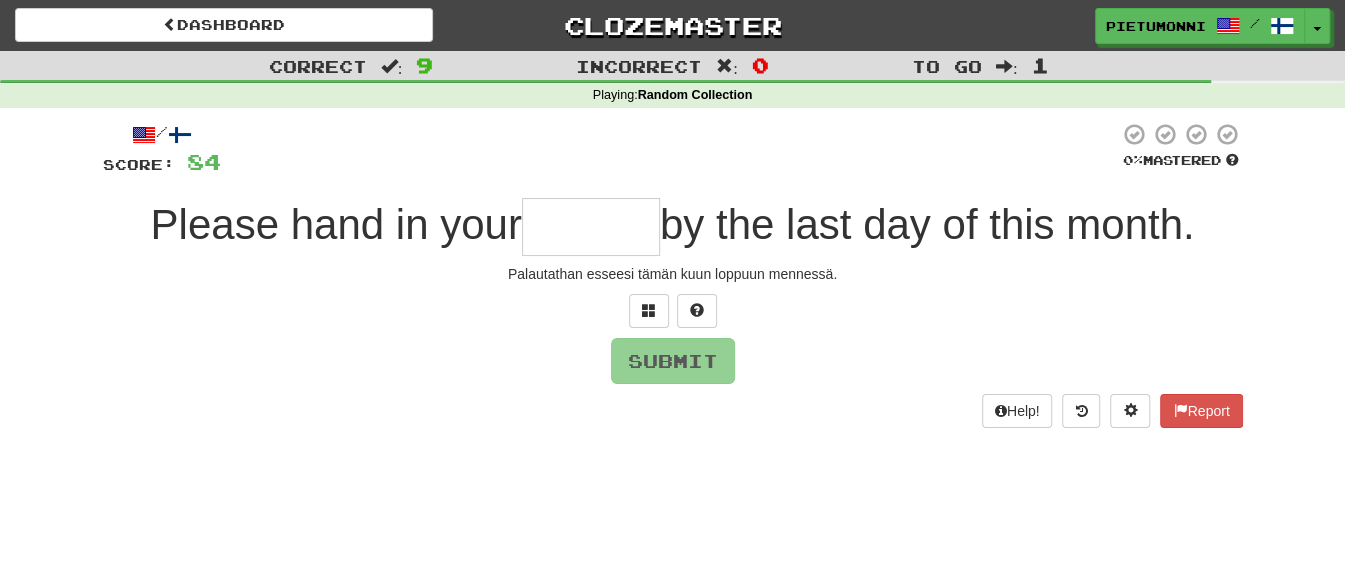 type on "*" 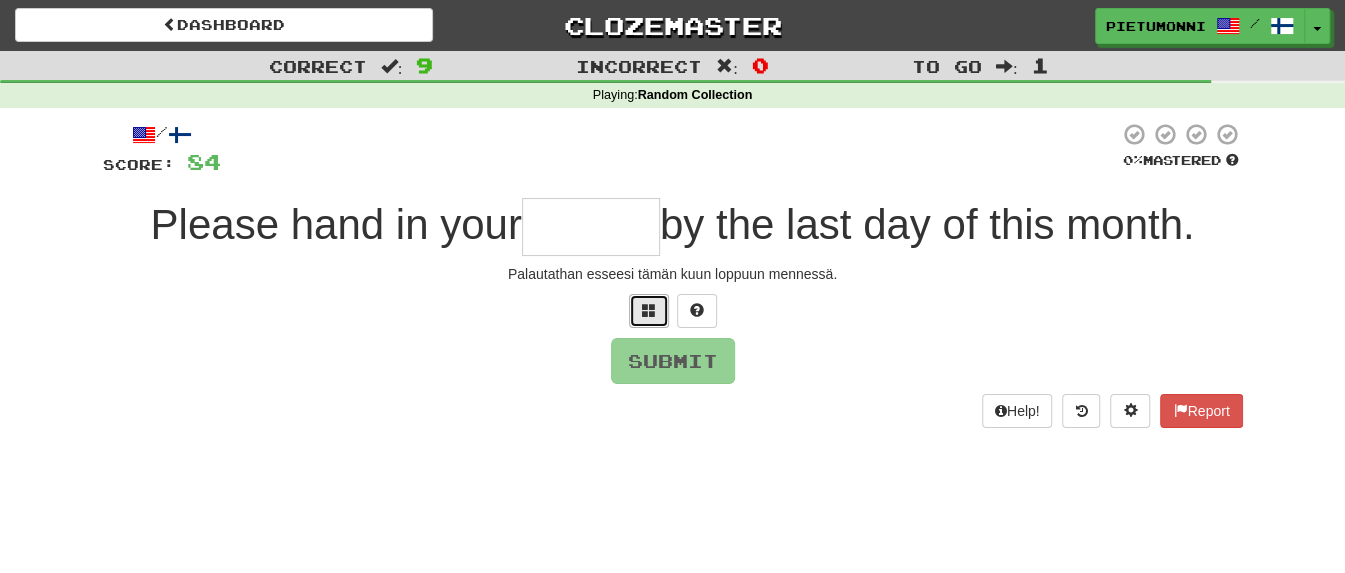 click at bounding box center [649, 310] 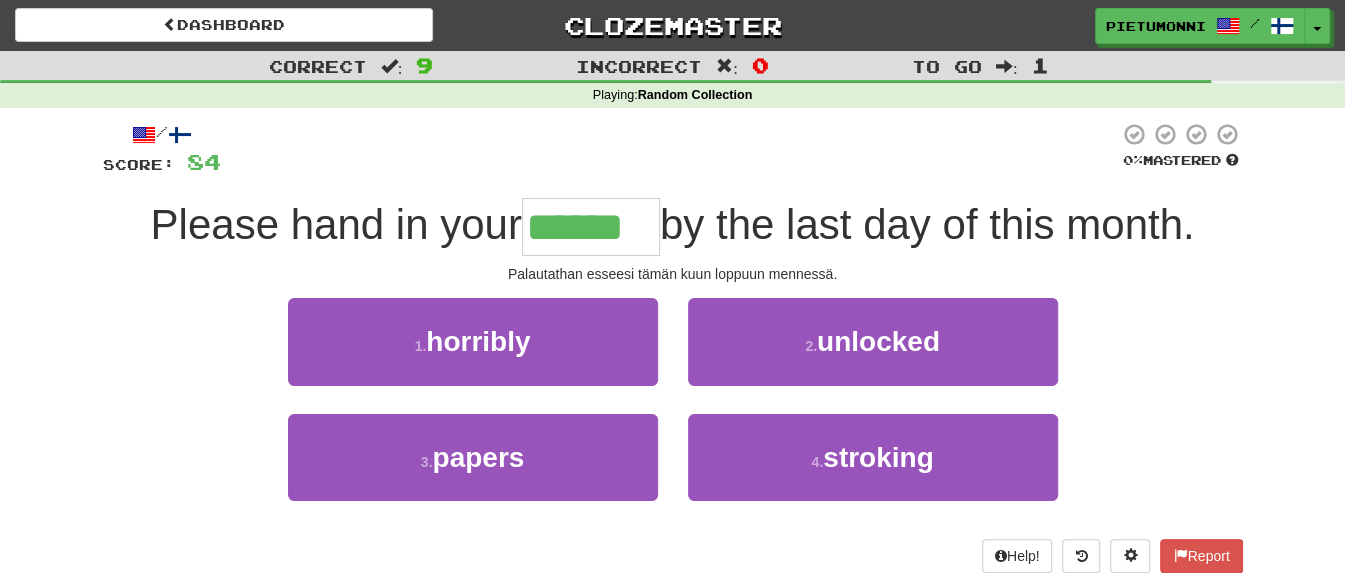 type on "******" 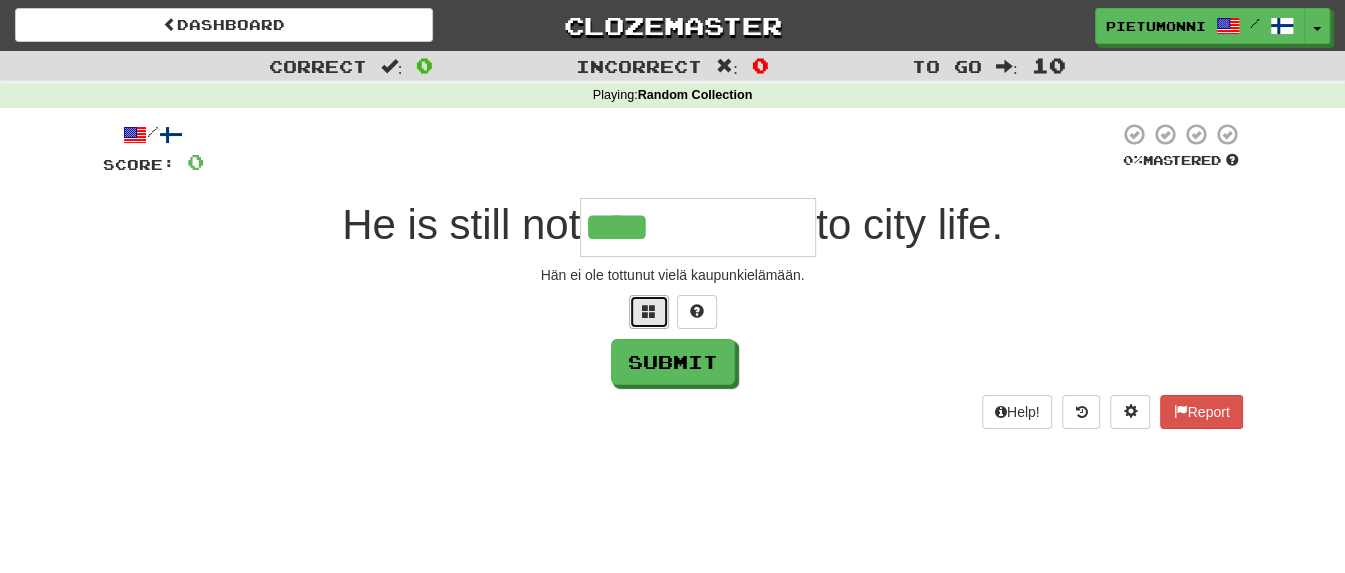 click at bounding box center [649, 311] 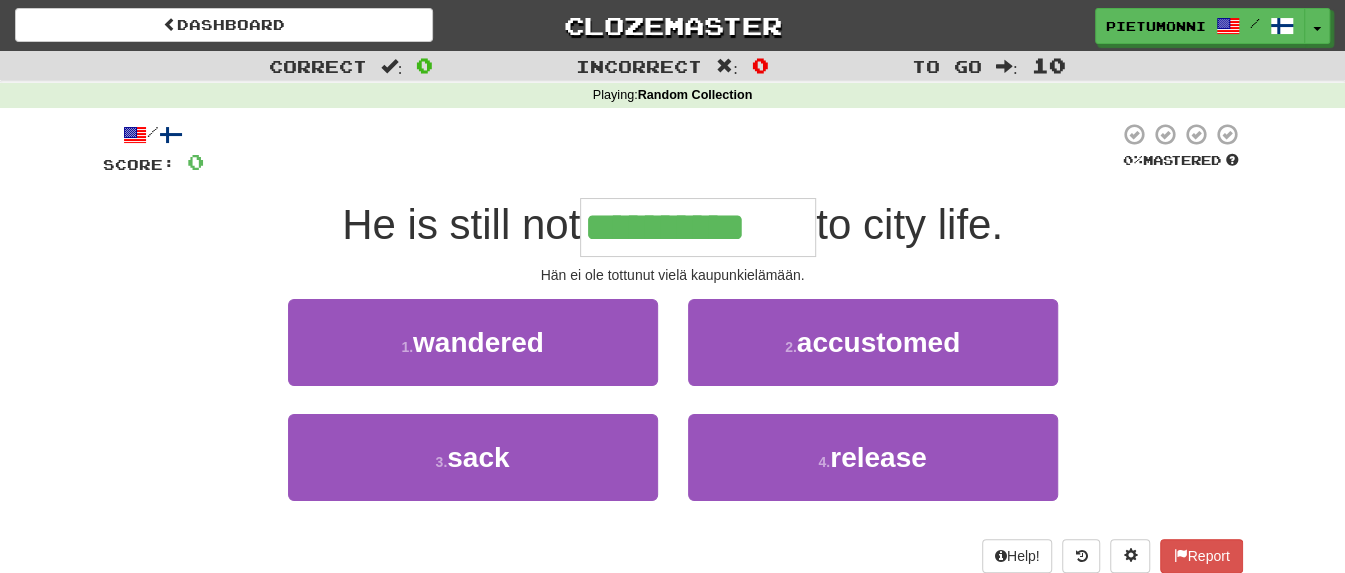 type on "**********" 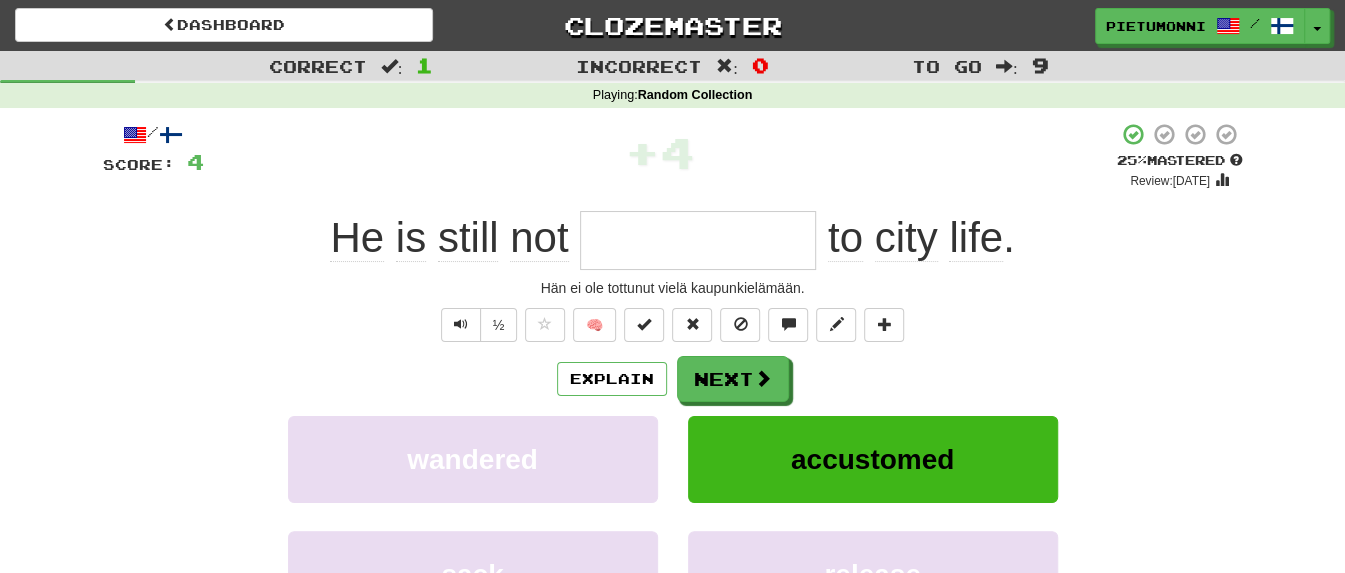 type on "*" 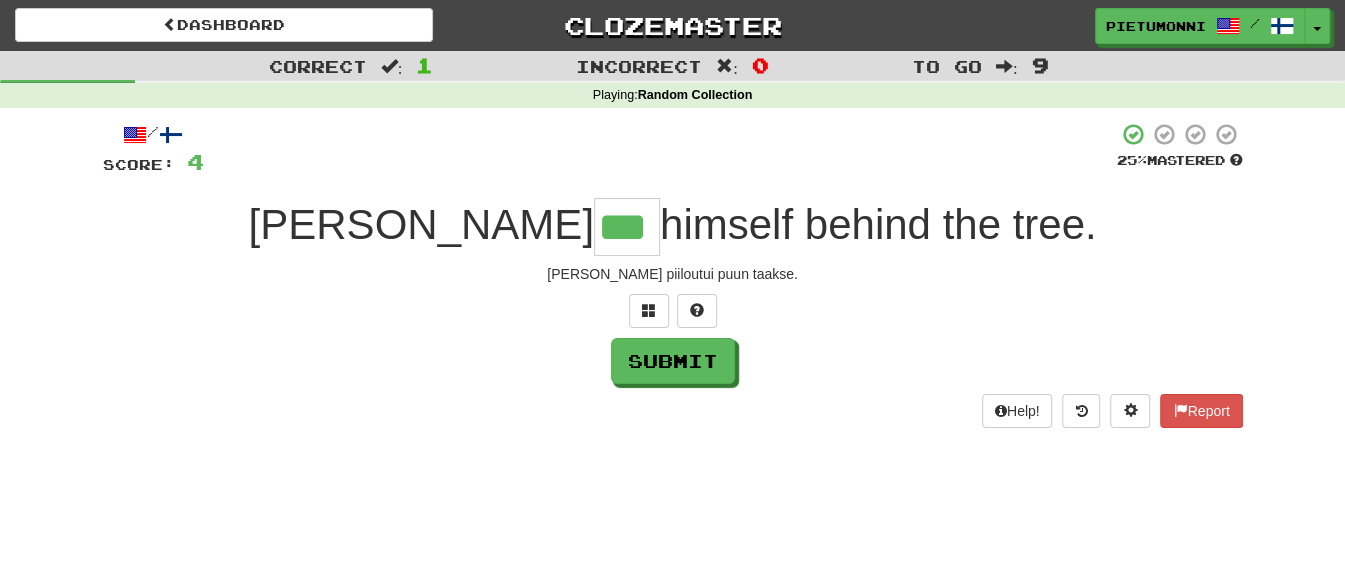 scroll, scrollTop: 0, scrollLeft: 0, axis: both 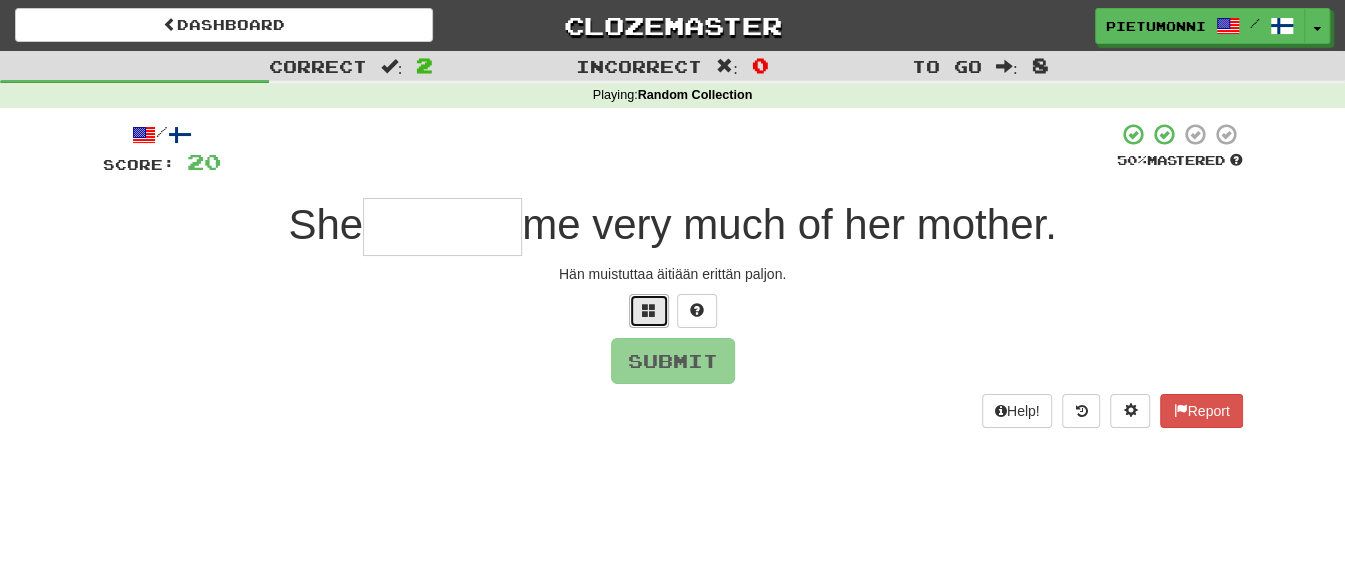 click at bounding box center (649, 311) 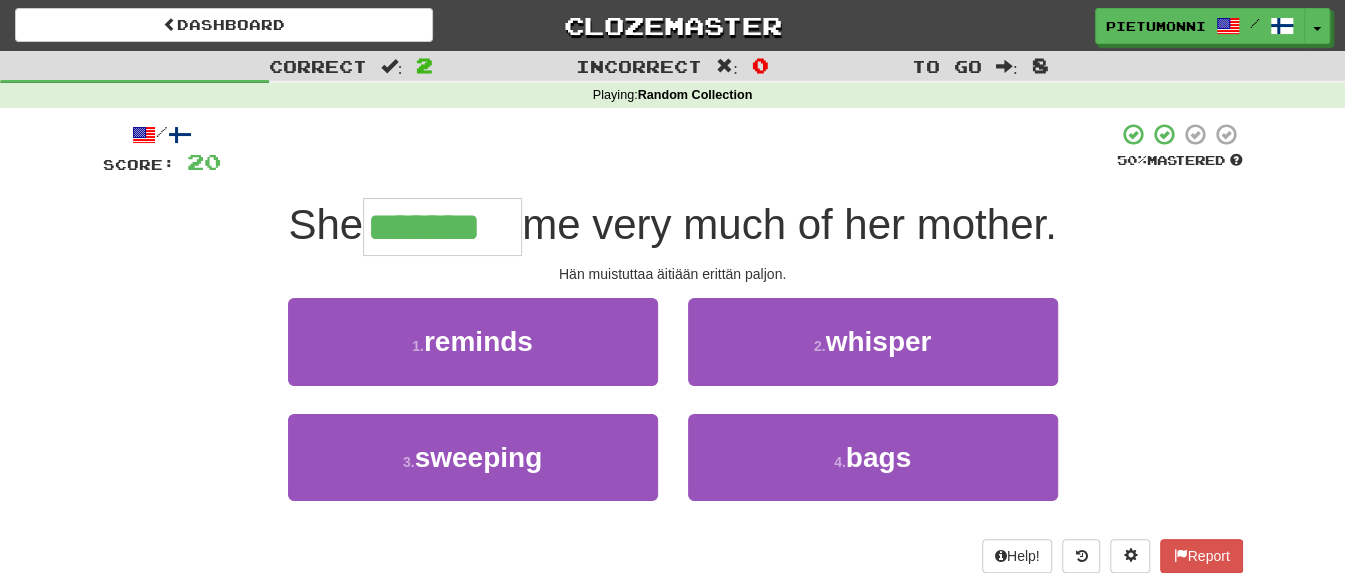 type on "*******" 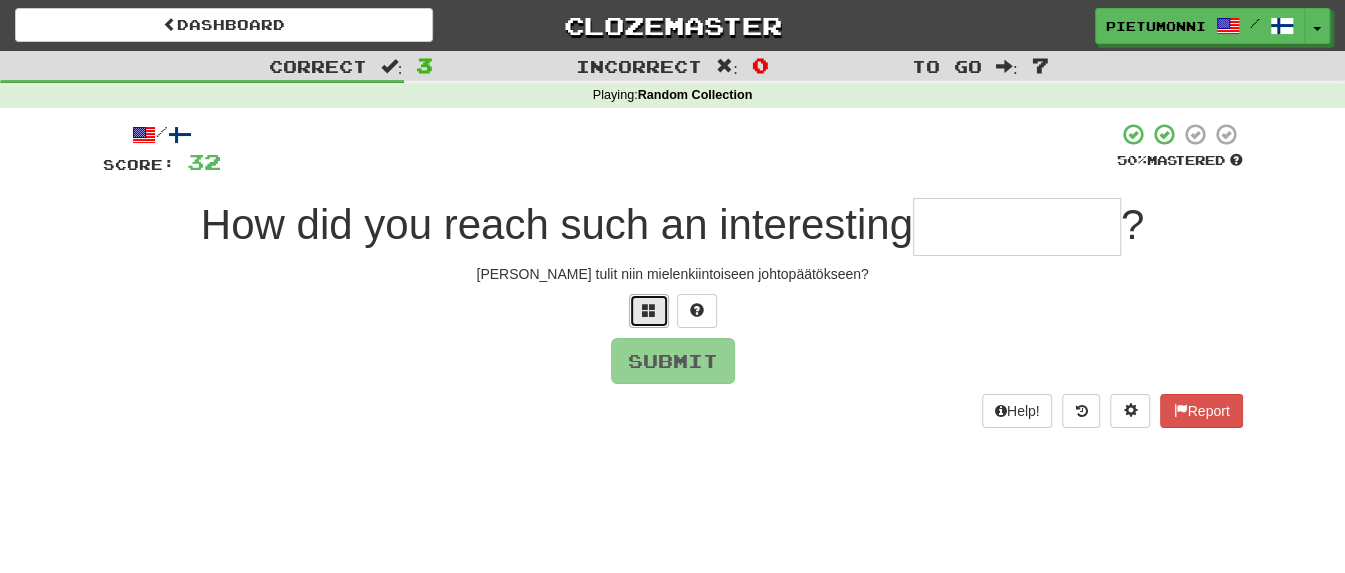 click at bounding box center (649, 310) 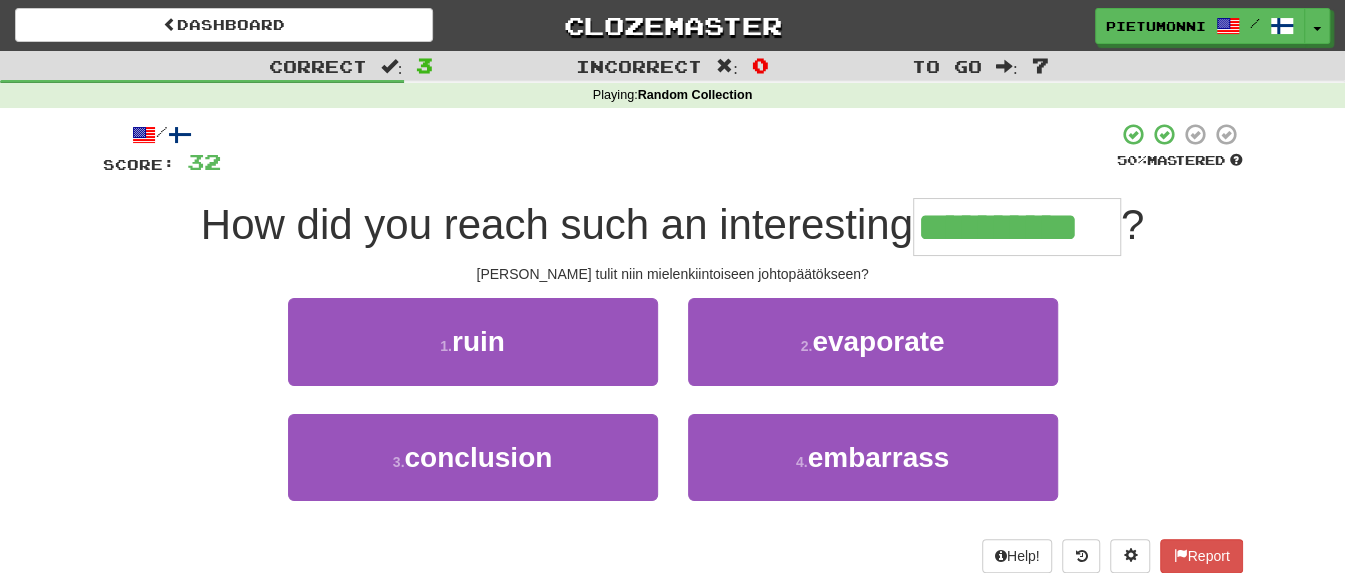 type on "**********" 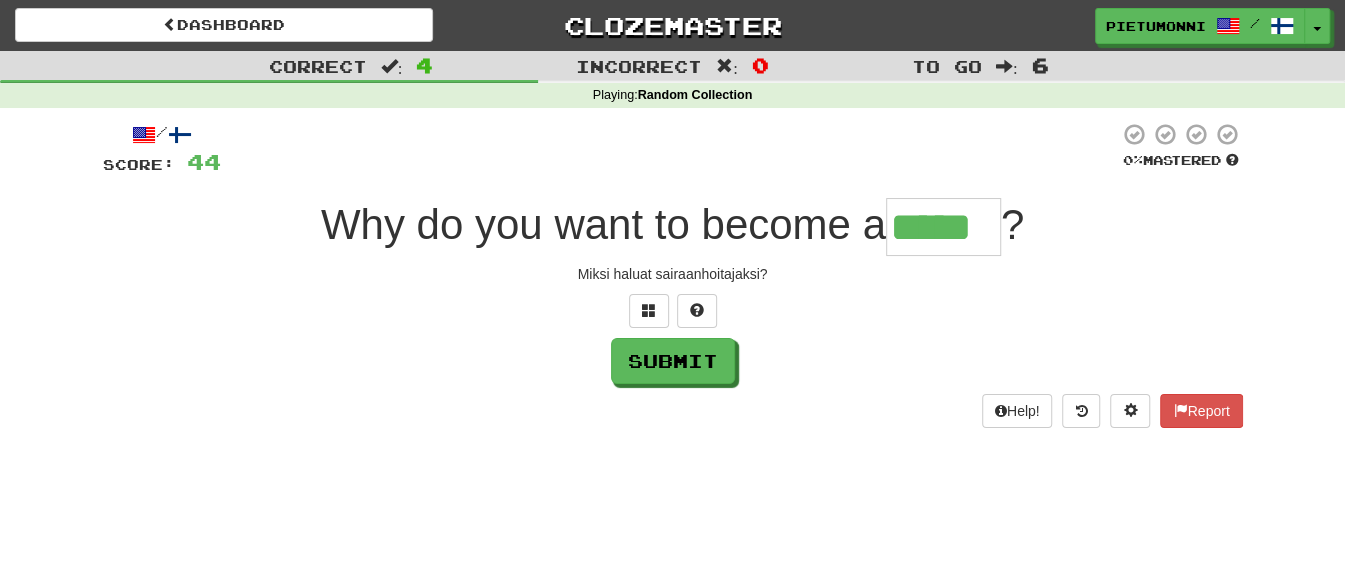 type on "*****" 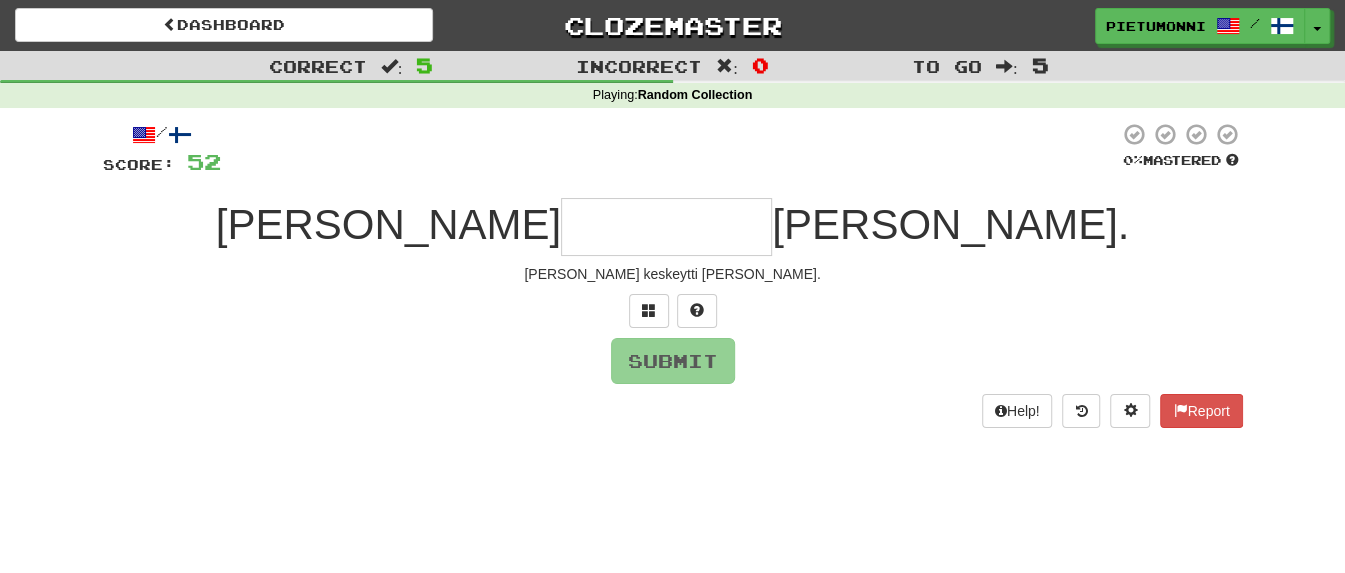 type on "*" 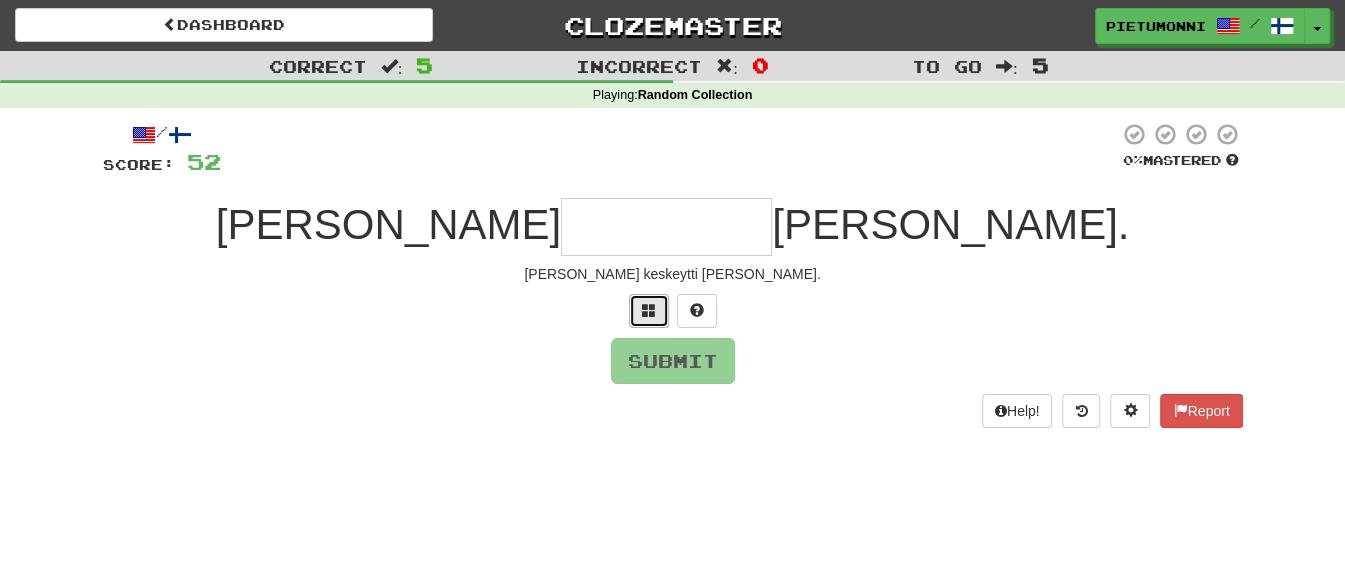 click at bounding box center [649, 311] 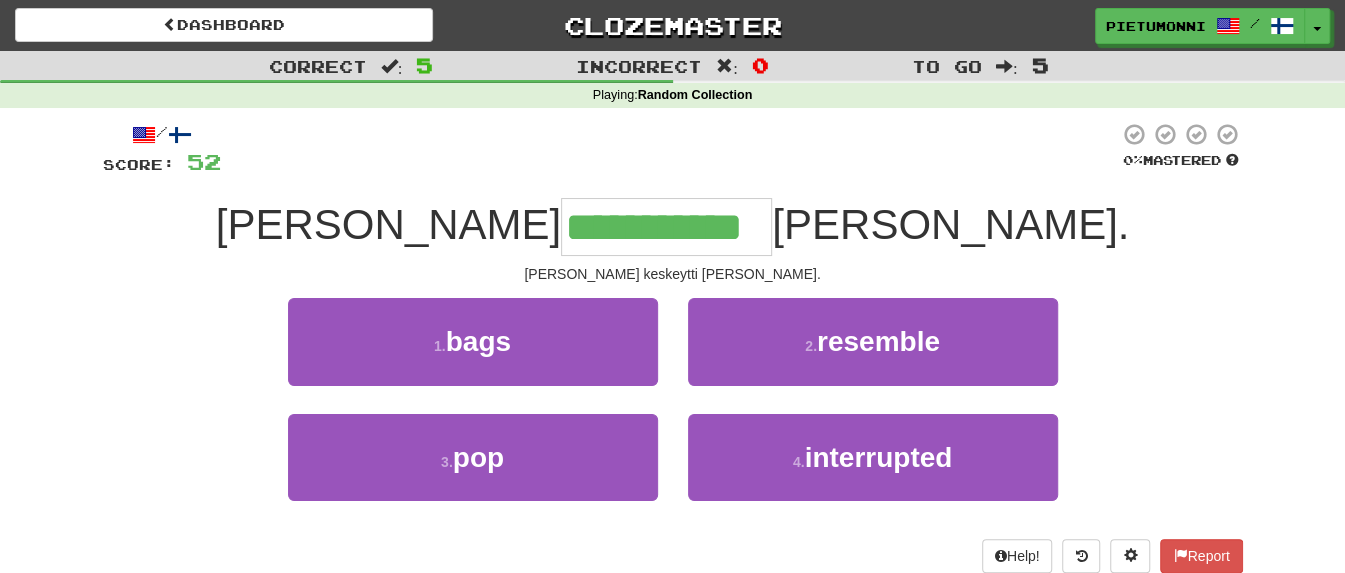 type on "**********" 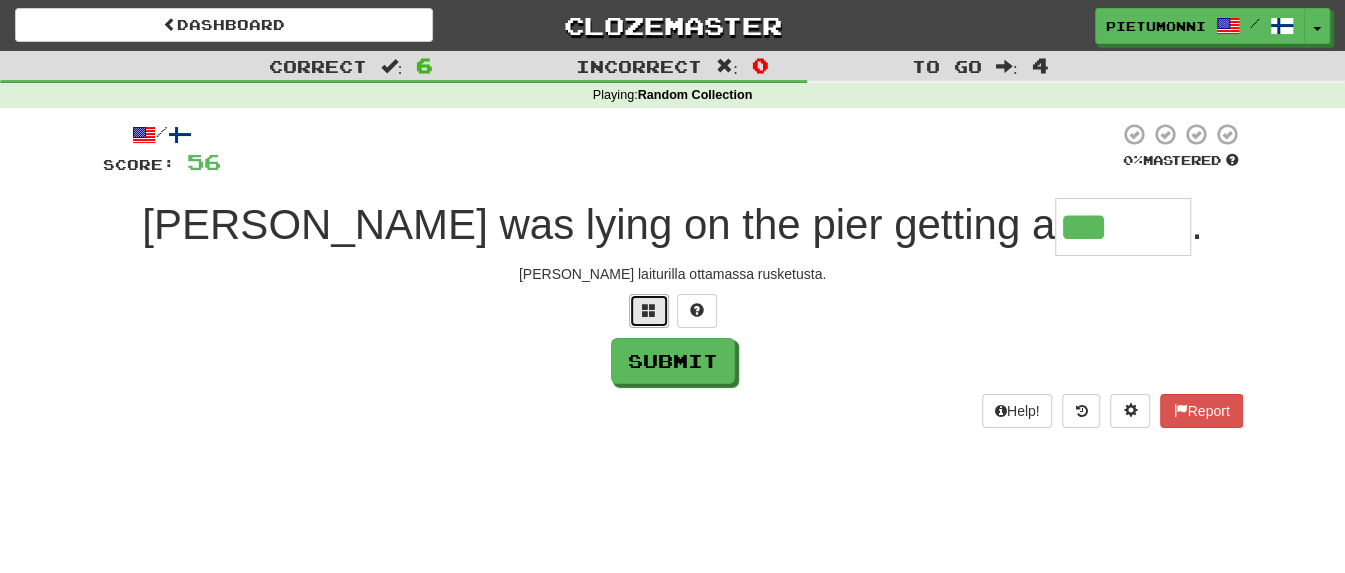 click at bounding box center [649, 310] 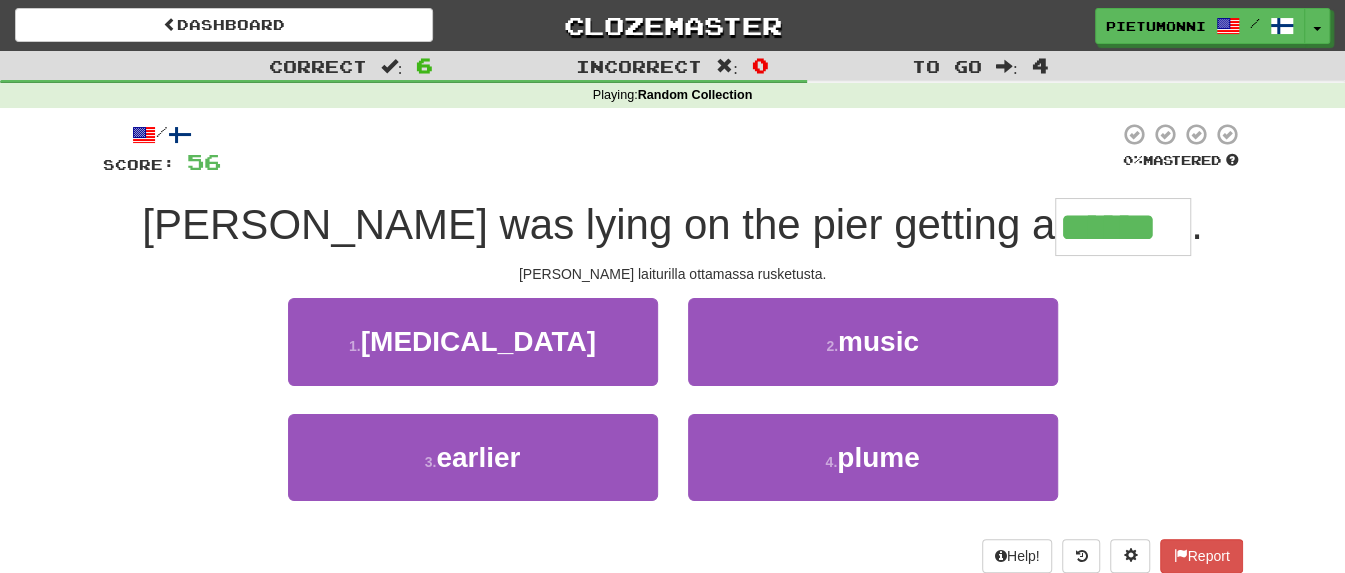 type on "******" 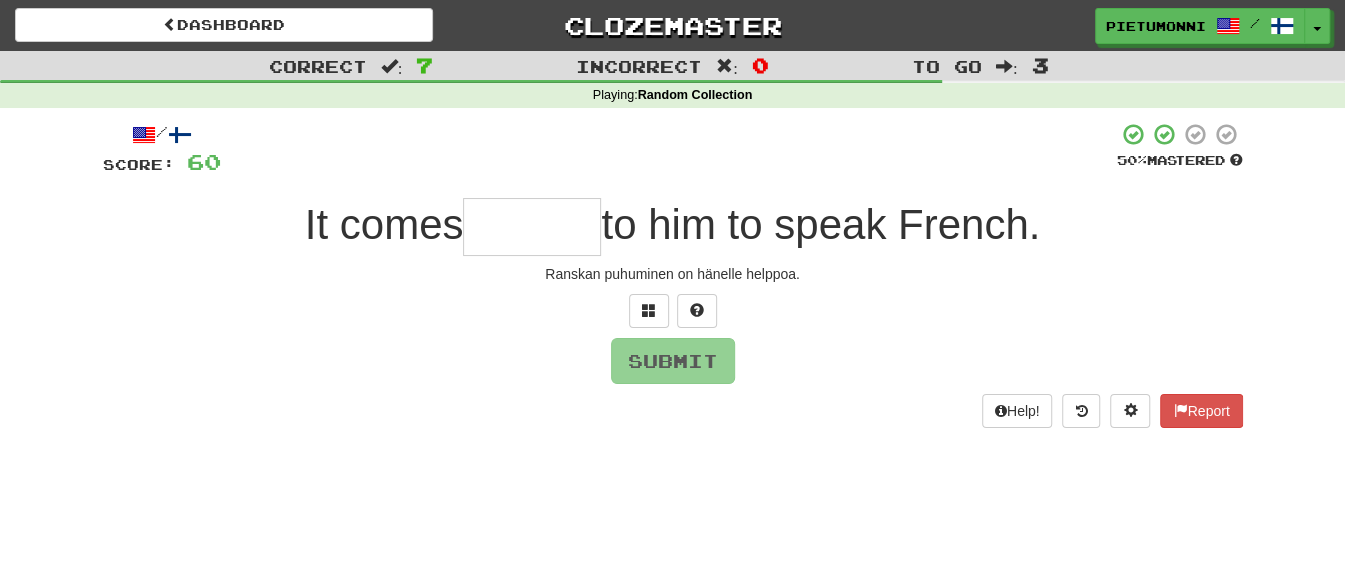 type on "*" 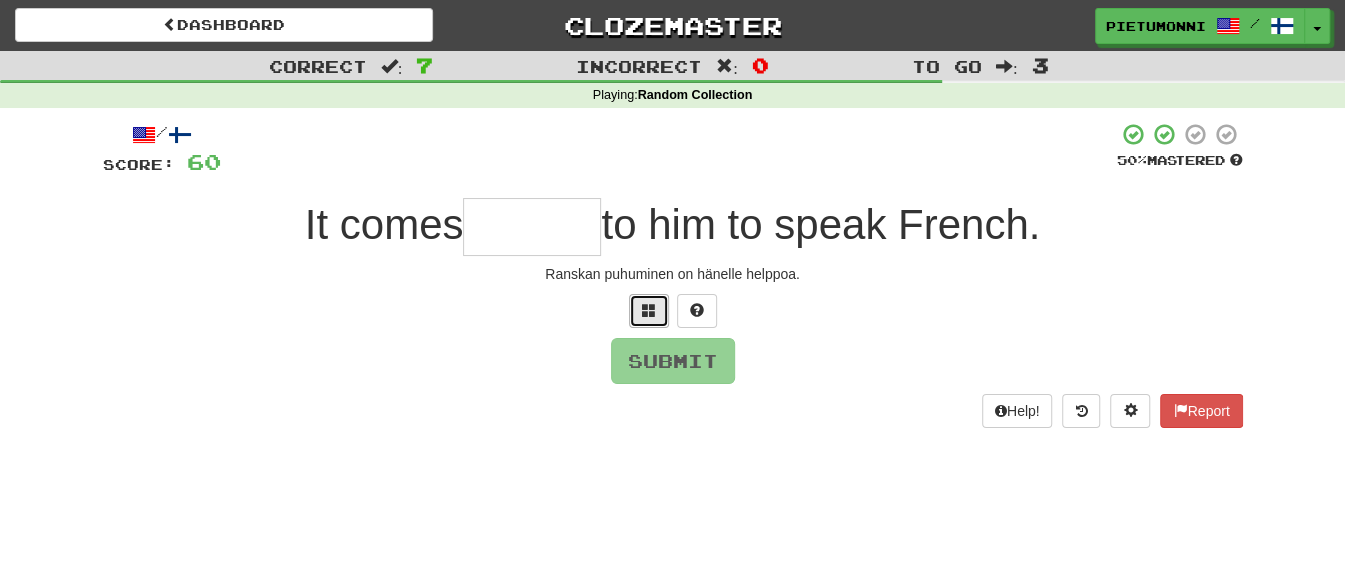 click at bounding box center (649, 310) 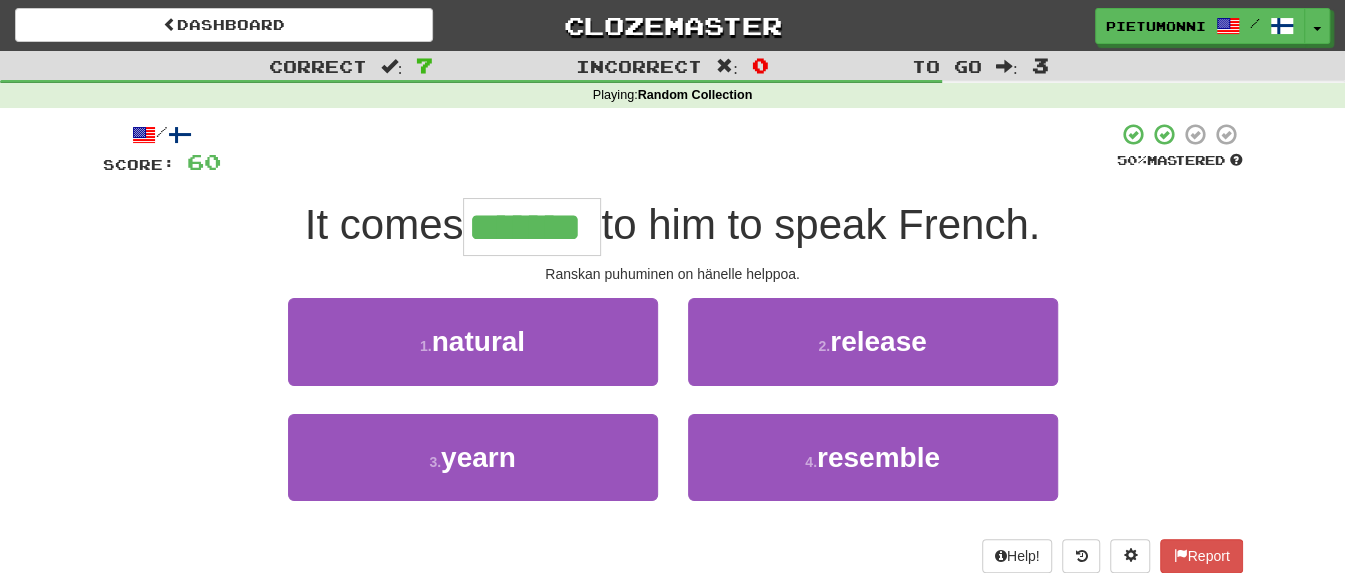 type on "*******" 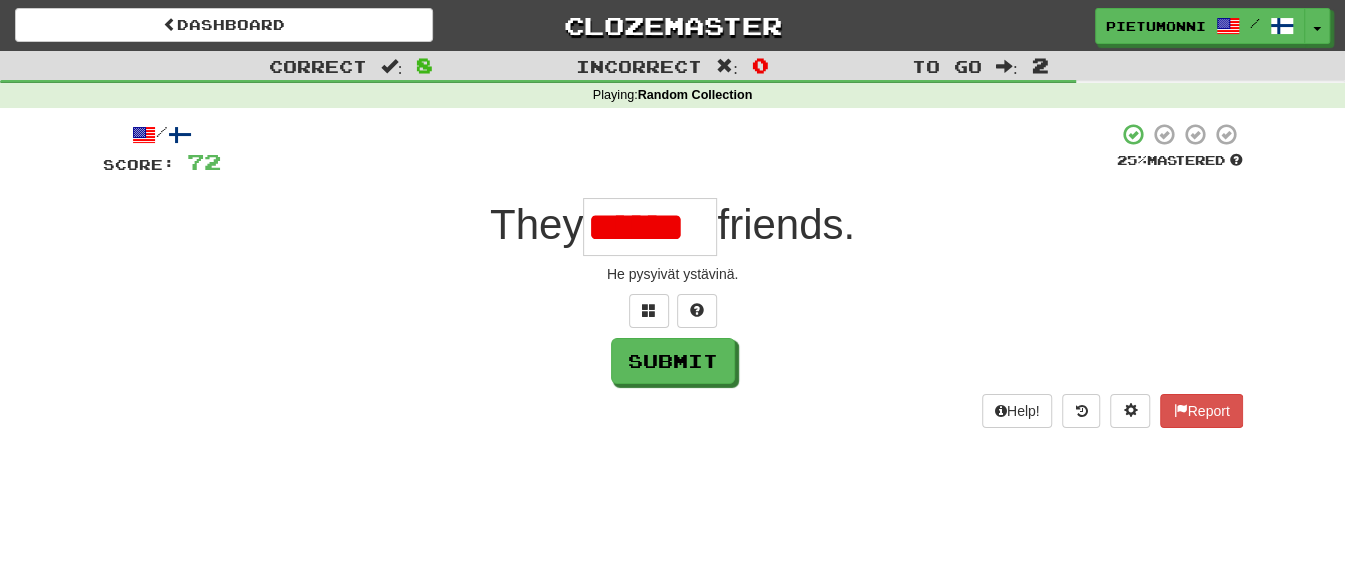 scroll, scrollTop: 0, scrollLeft: 0, axis: both 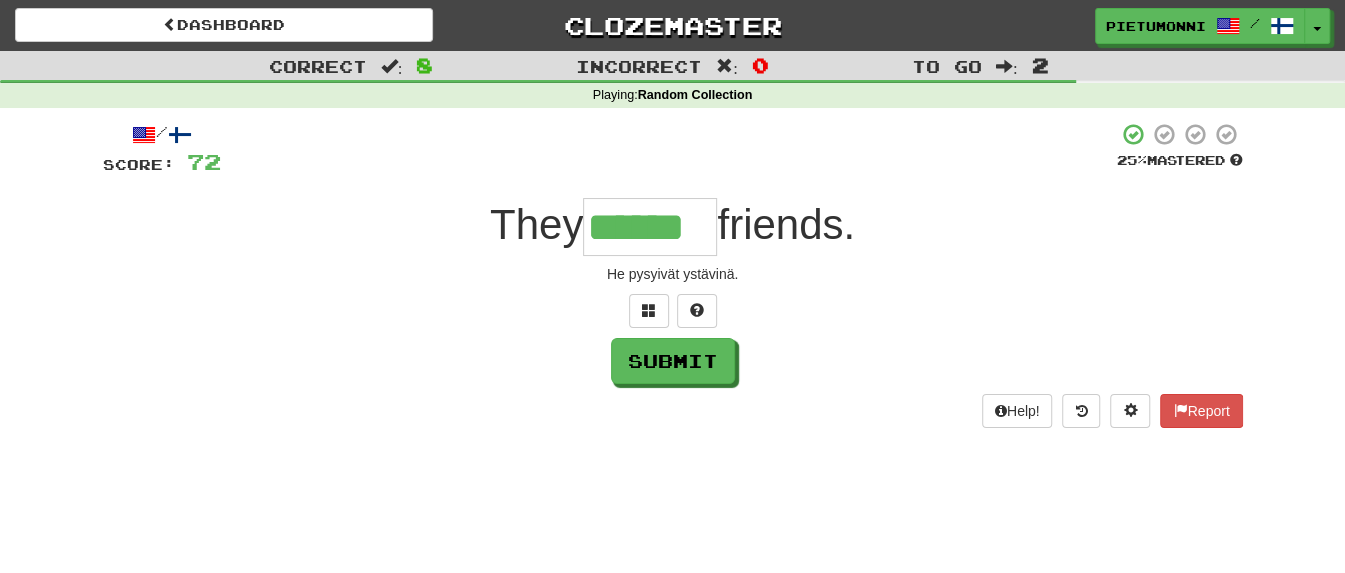 type on "******" 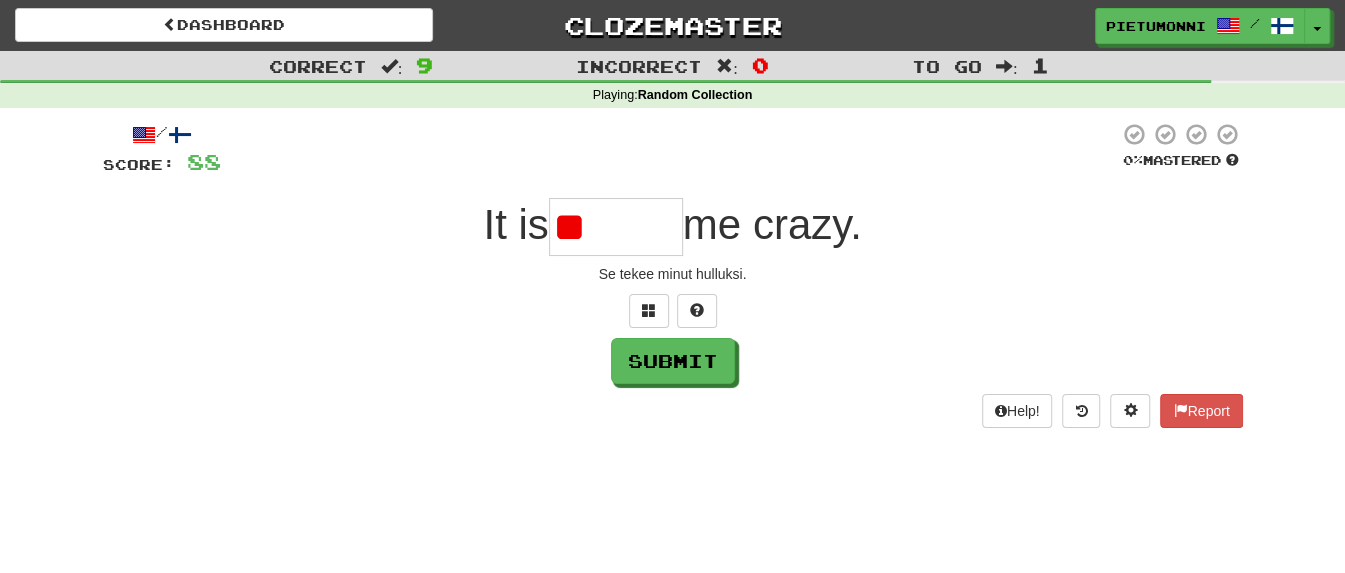 type on "*" 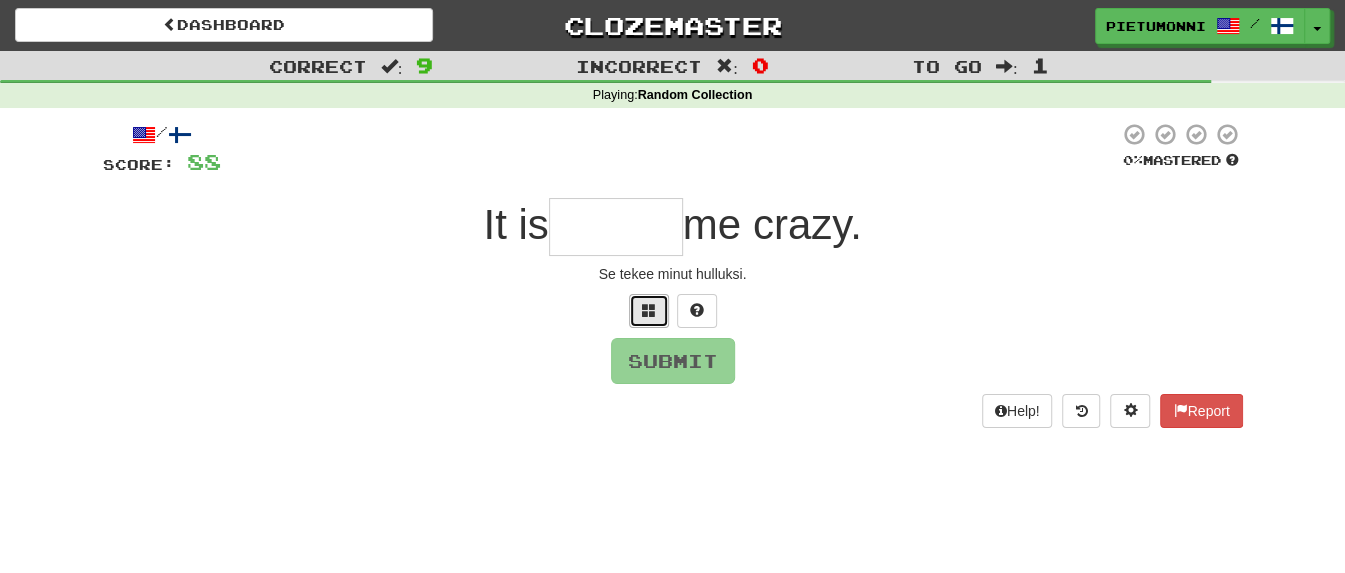 click at bounding box center [649, 310] 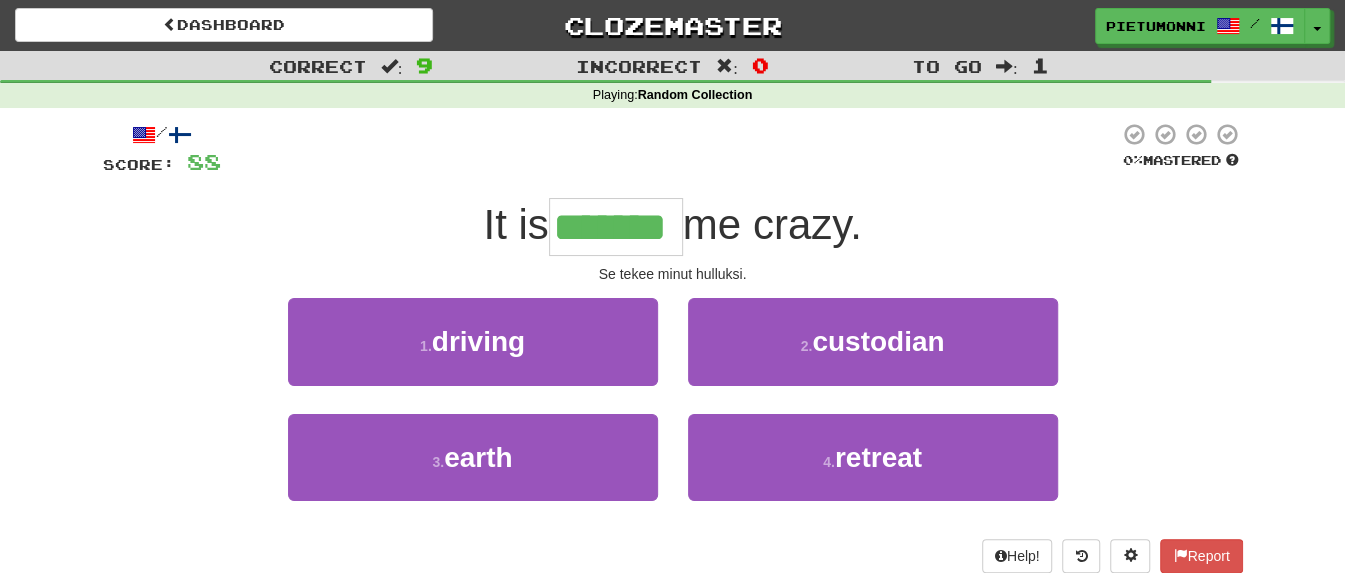 type on "*******" 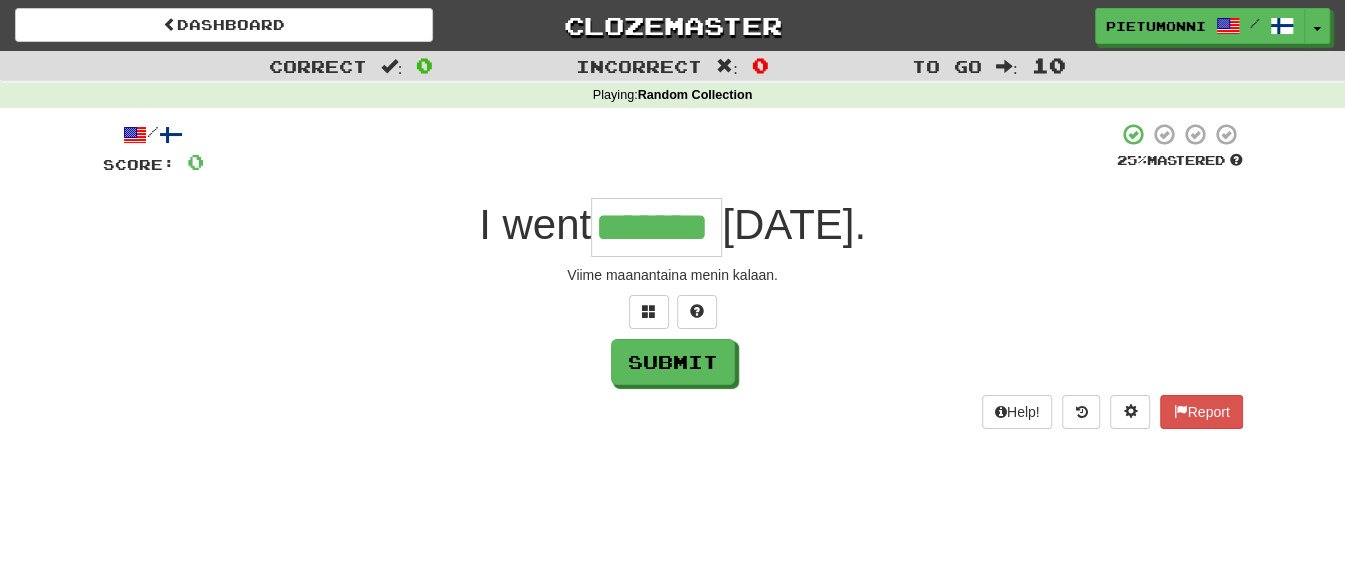 type on "*******" 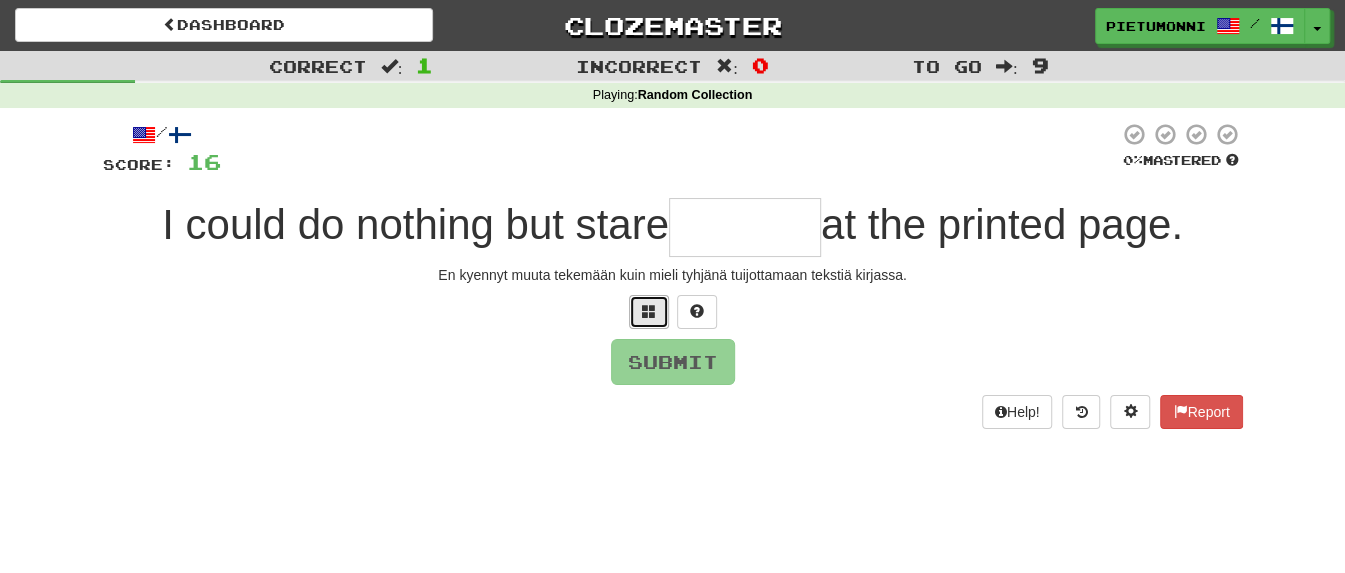 click at bounding box center (649, 311) 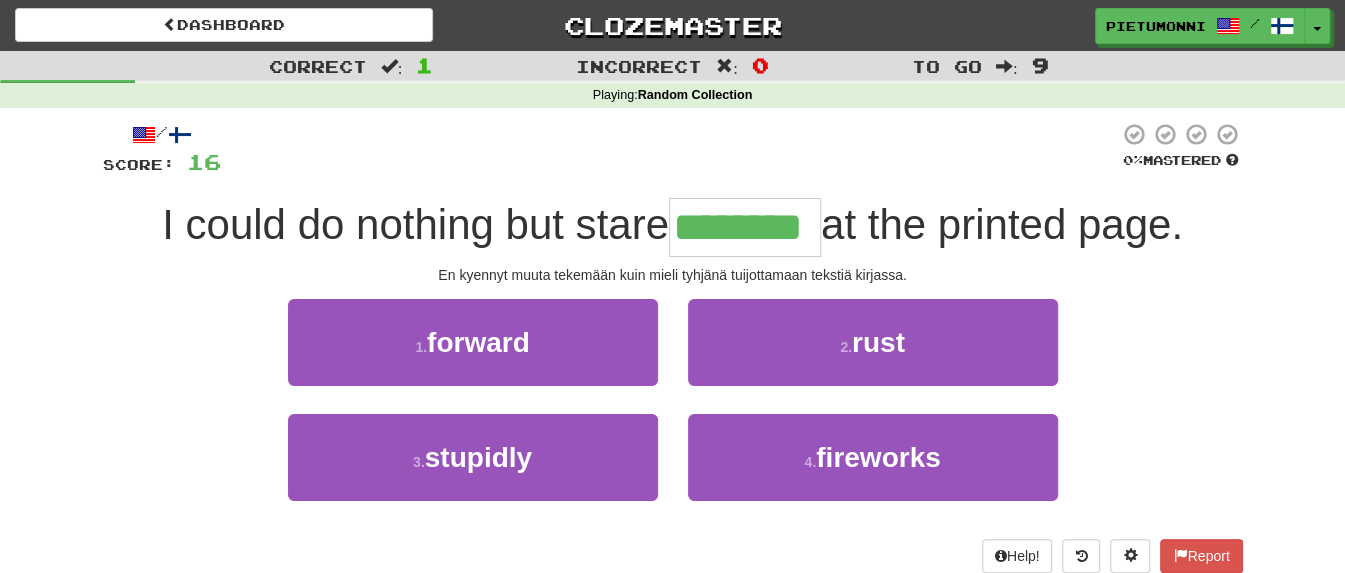 type on "********" 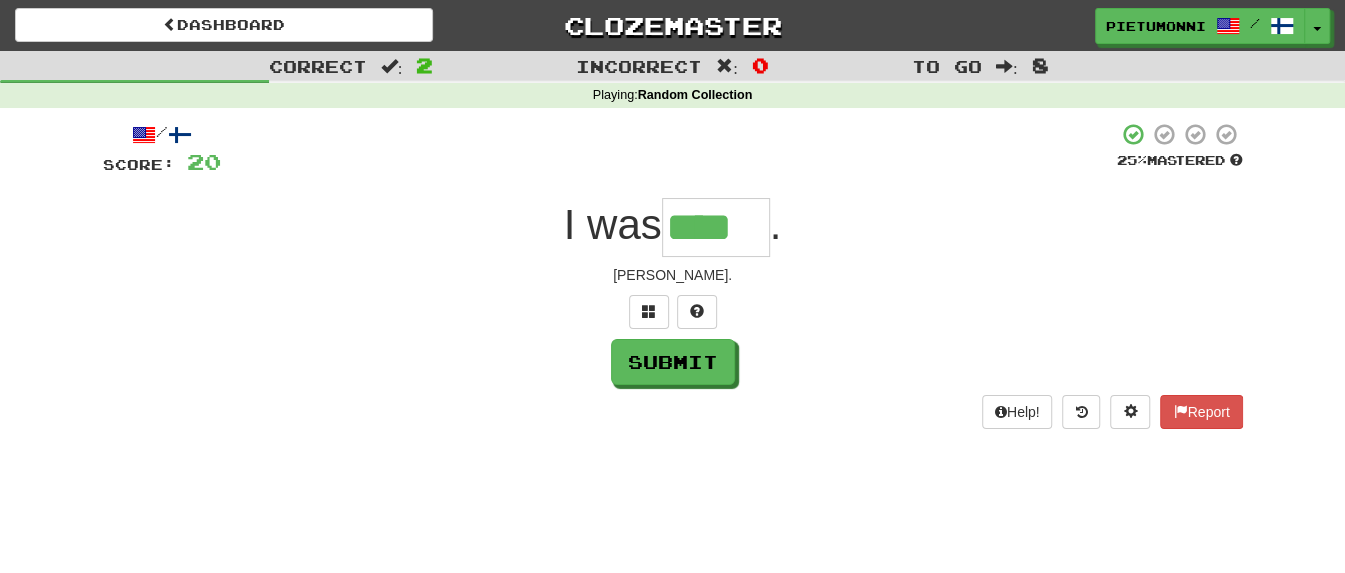 type on "****" 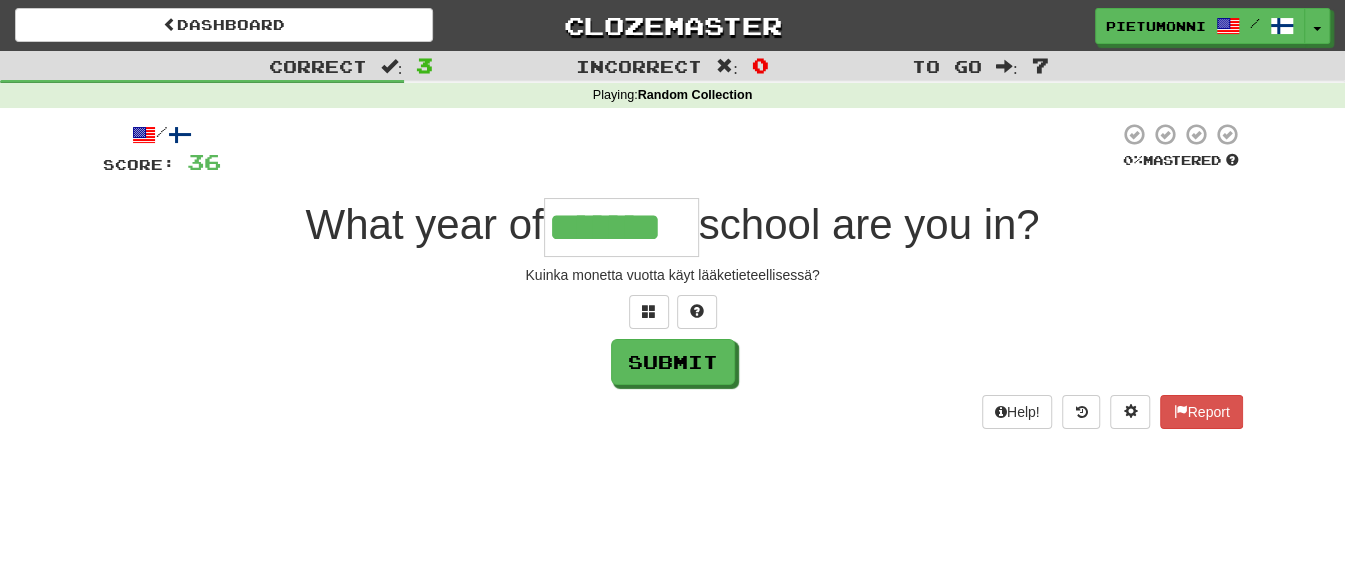 type on "*******" 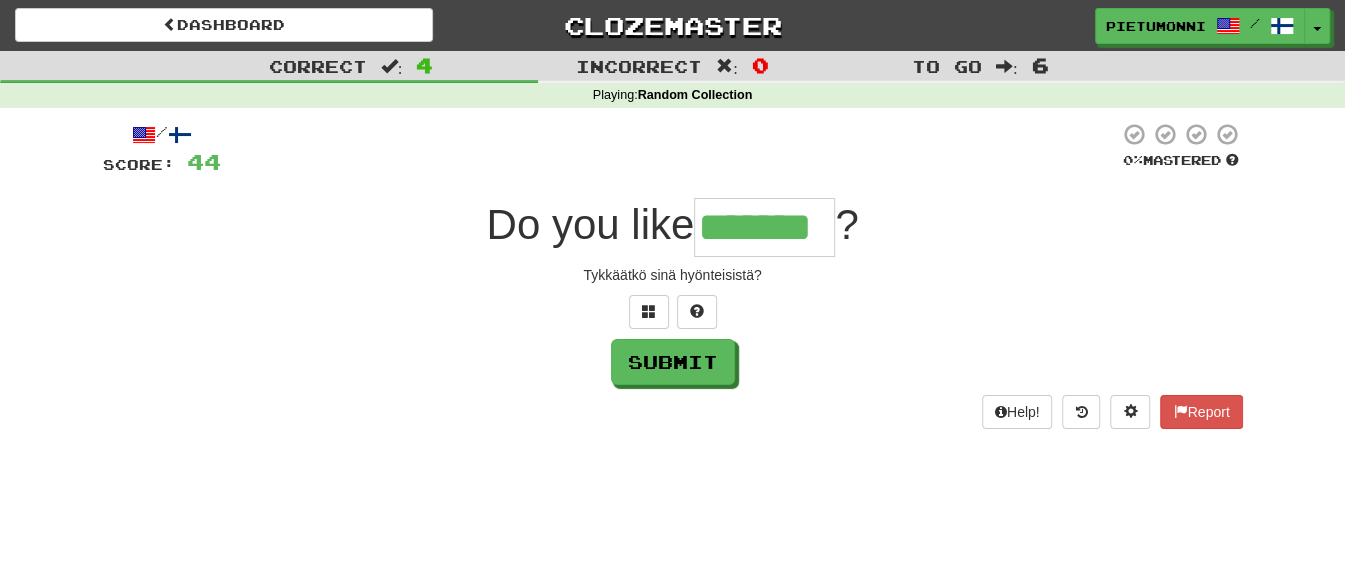 type on "*******" 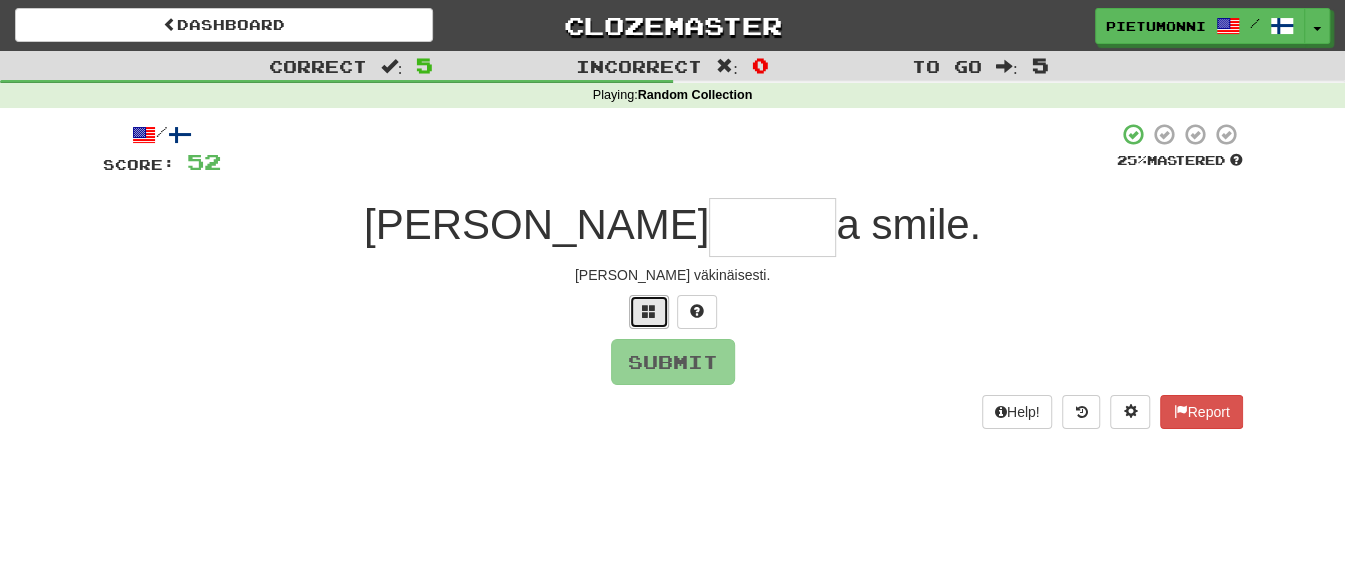 click at bounding box center [649, 312] 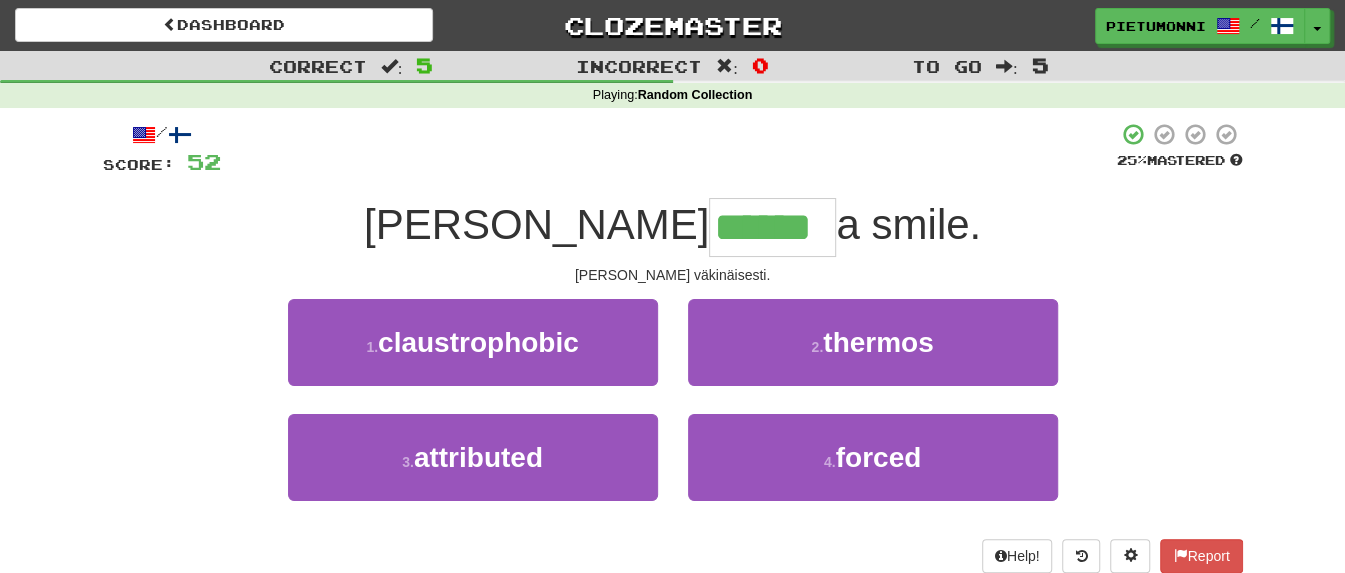 type on "*******" 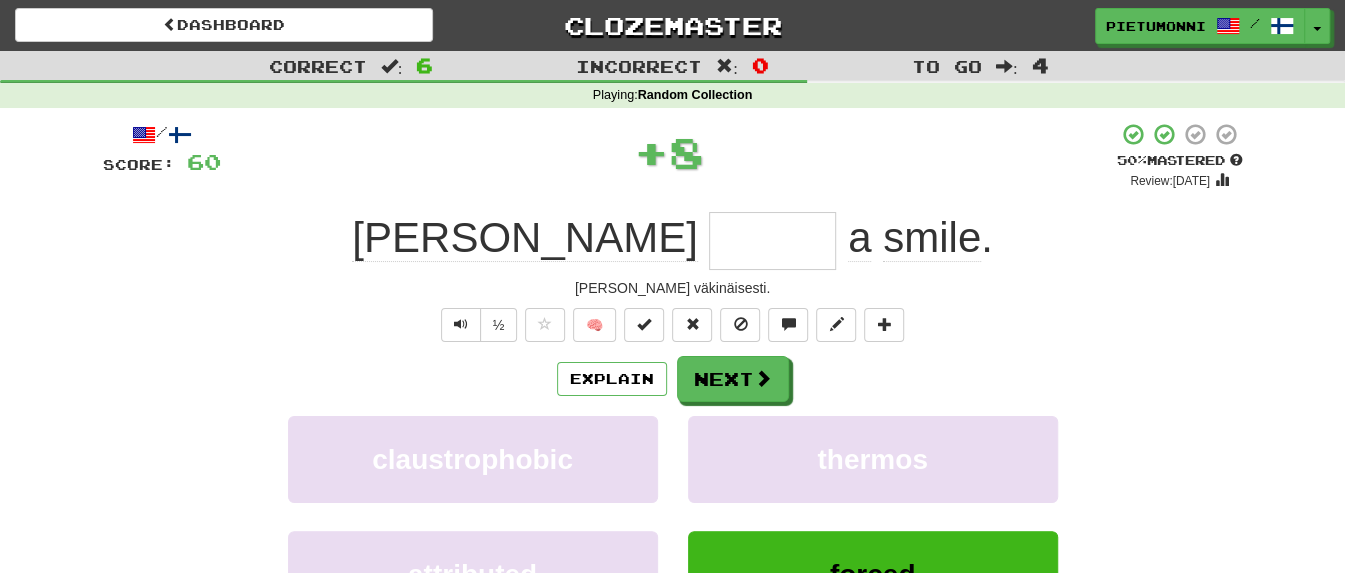 scroll, scrollTop: 0, scrollLeft: 0, axis: both 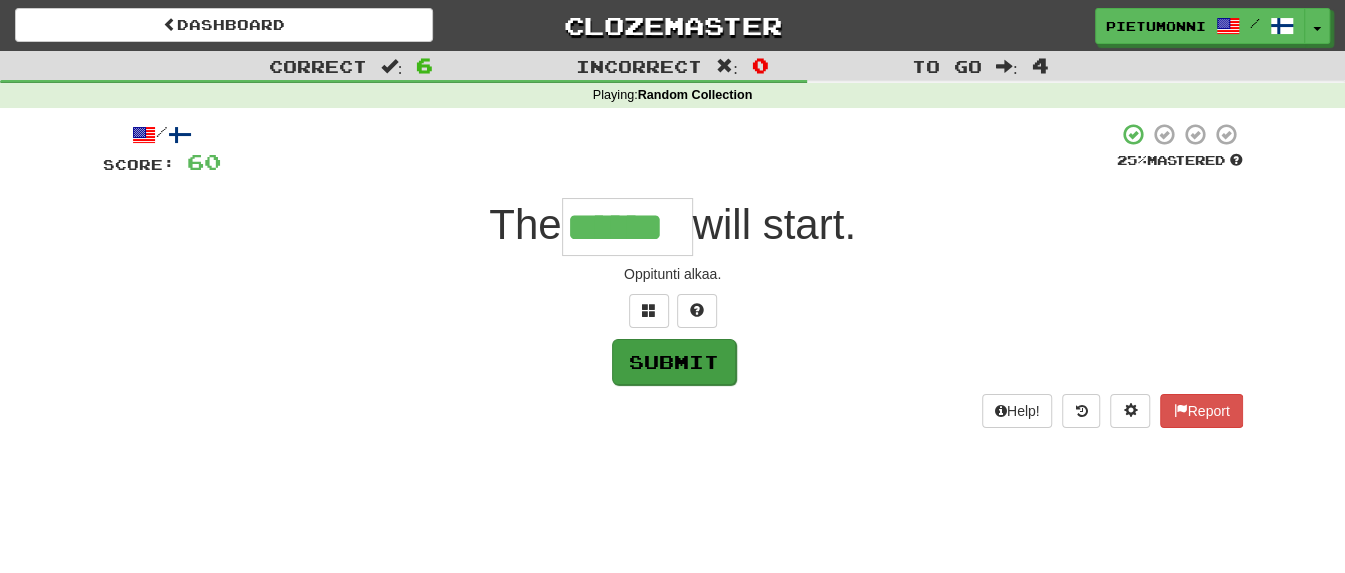 type on "******" 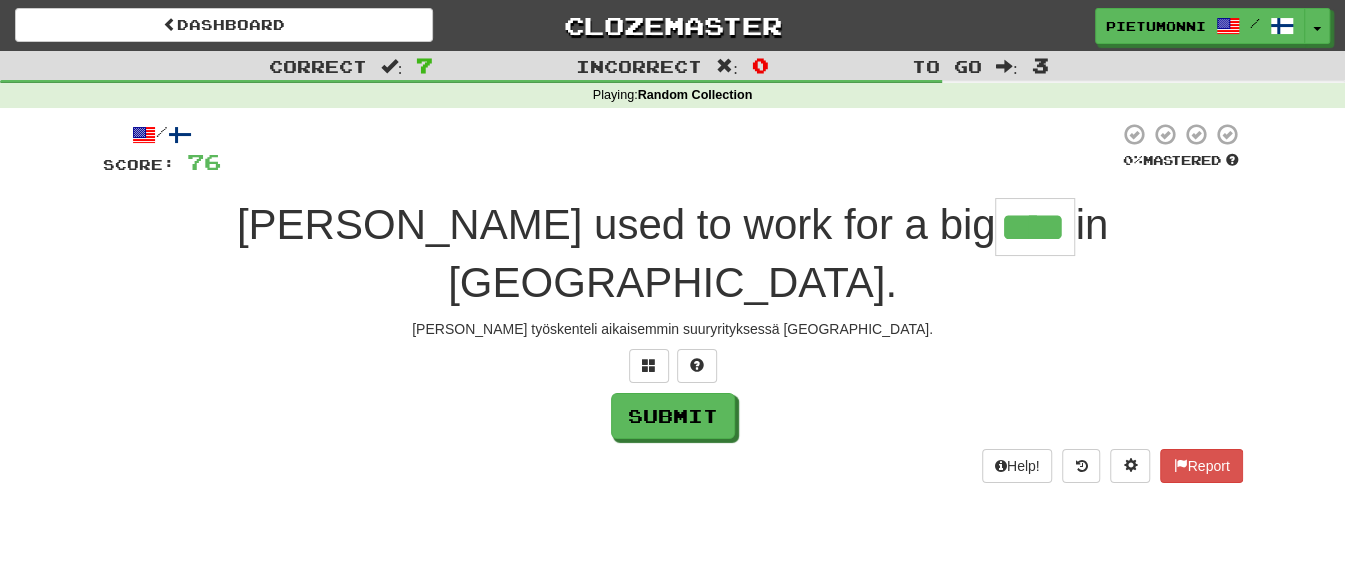 type on "****" 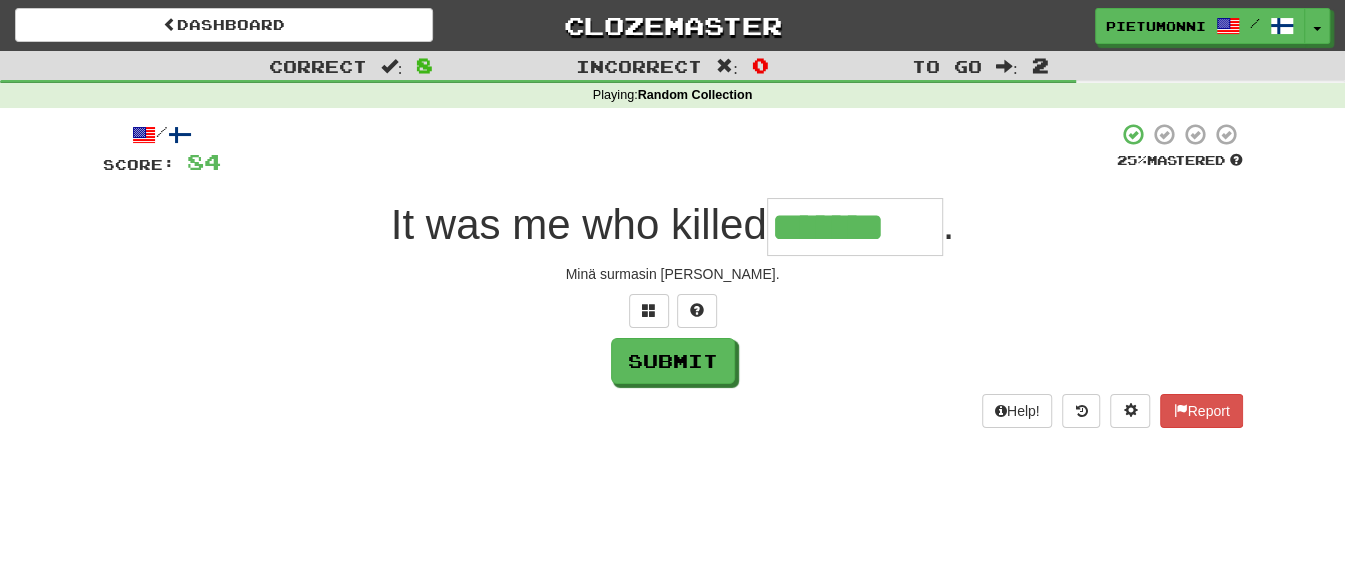 type on "*******" 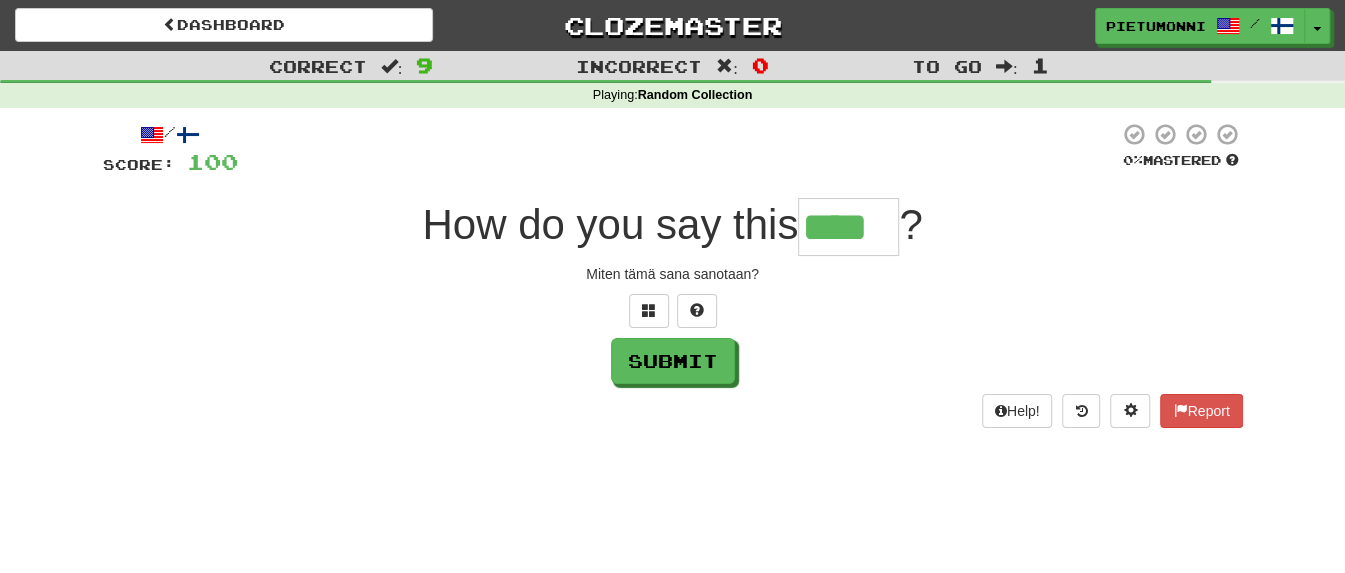 type on "****" 